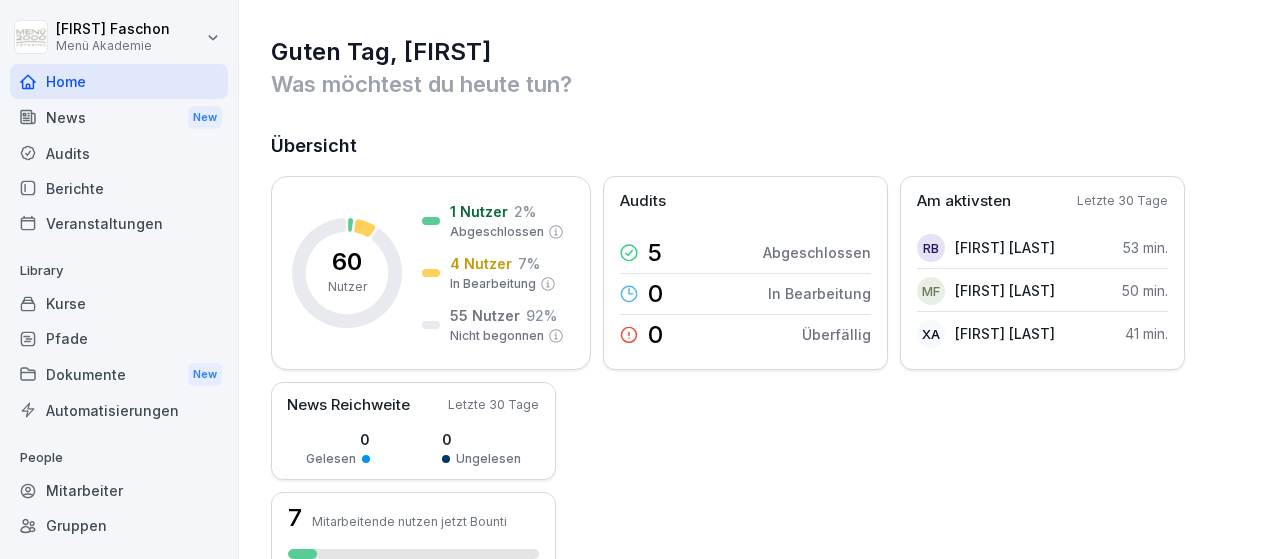 scroll, scrollTop: 0, scrollLeft: 0, axis: both 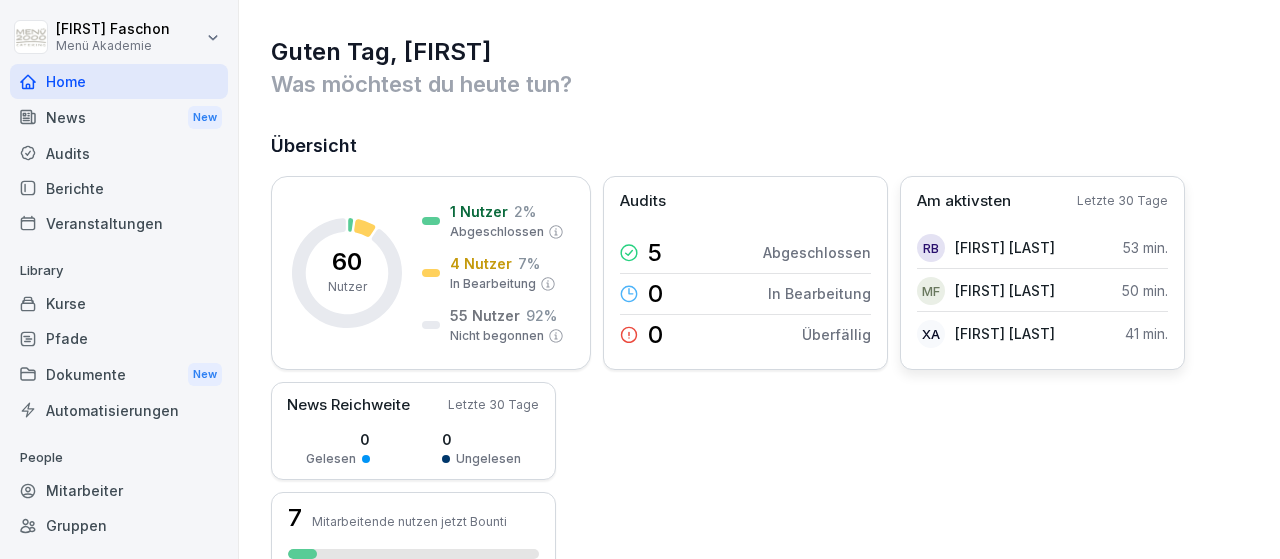 click on "RB" at bounding box center (931, 248) 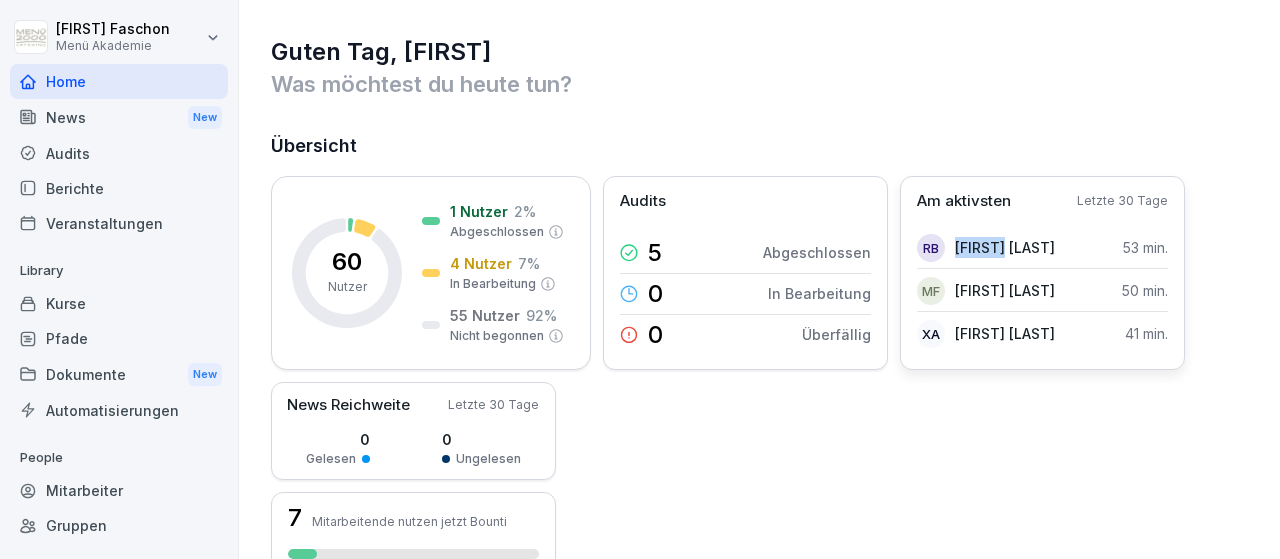 click on "[FIRST] [LAST]" at bounding box center (1005, 247) 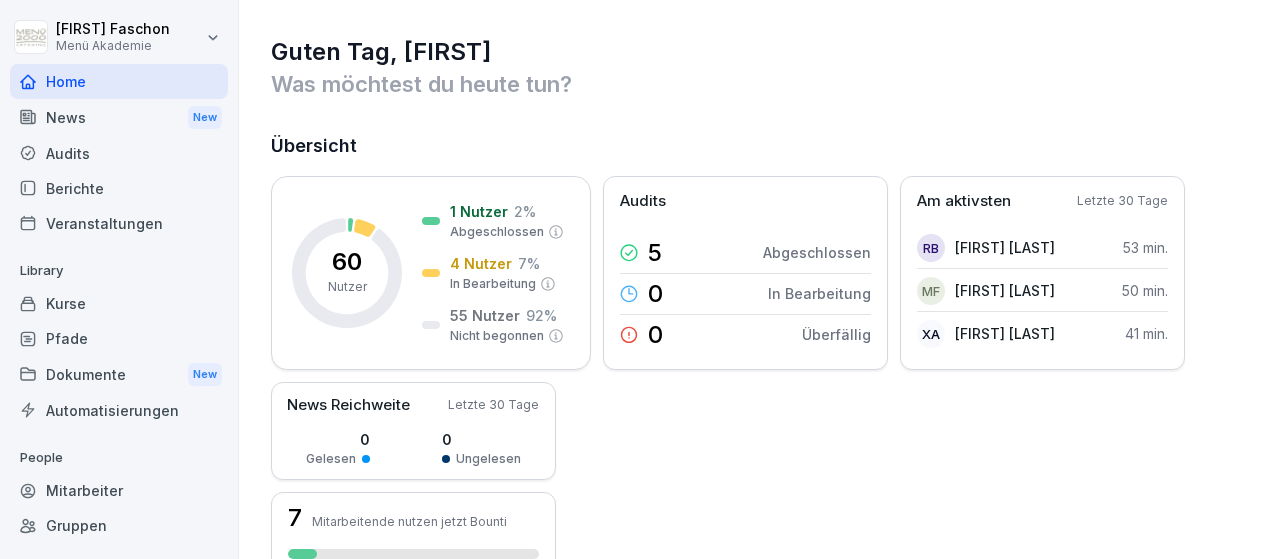 click on "60 Nutzer 1 Nutzer 2 % Abgeschlossen 4 Nutzer 7 % In Bearbeitung 55 Nutzer 92 % Nicht begonnen Audits 5 Abgeschlossen 0 In Bearbeitung 0 Überfällig Am aktivsten Letzte 30 Tage RB Rabiya Bozkurt 53 min. MF Marco Faschon 50 min. XA Xenia Arslanov 41 min. News Reichweite Letzte 30 Tage 0 Gelesen 0 Ungelesen 7 Mitarbeitende nutzen jetzt Bounti" at bounding box center [760, 376] 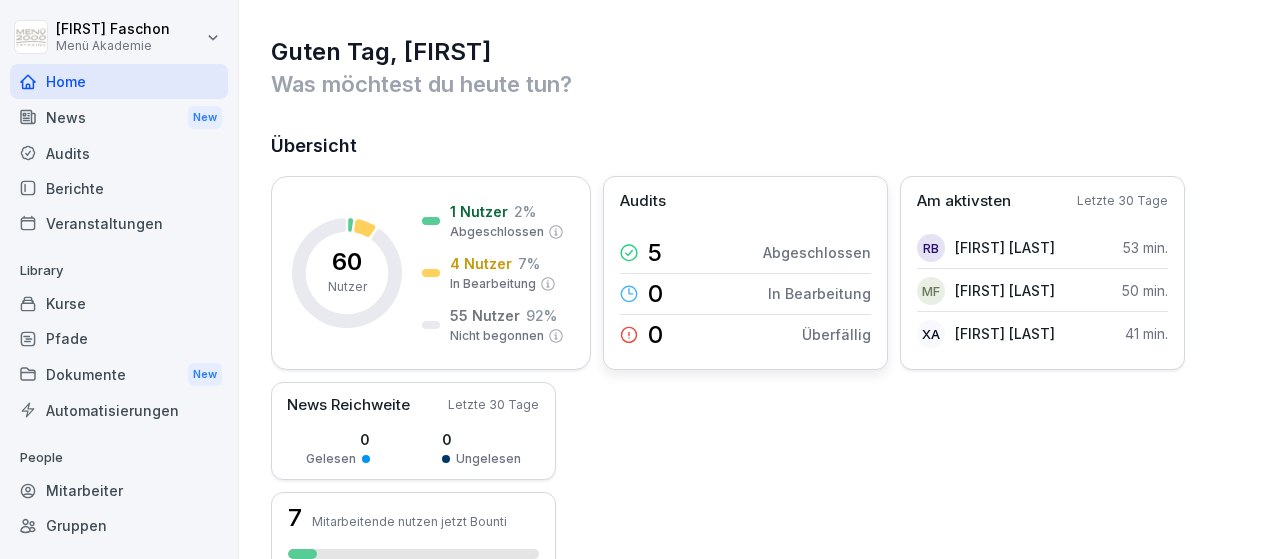click on "Abgeschlossen" at bounding box center (817, 252) 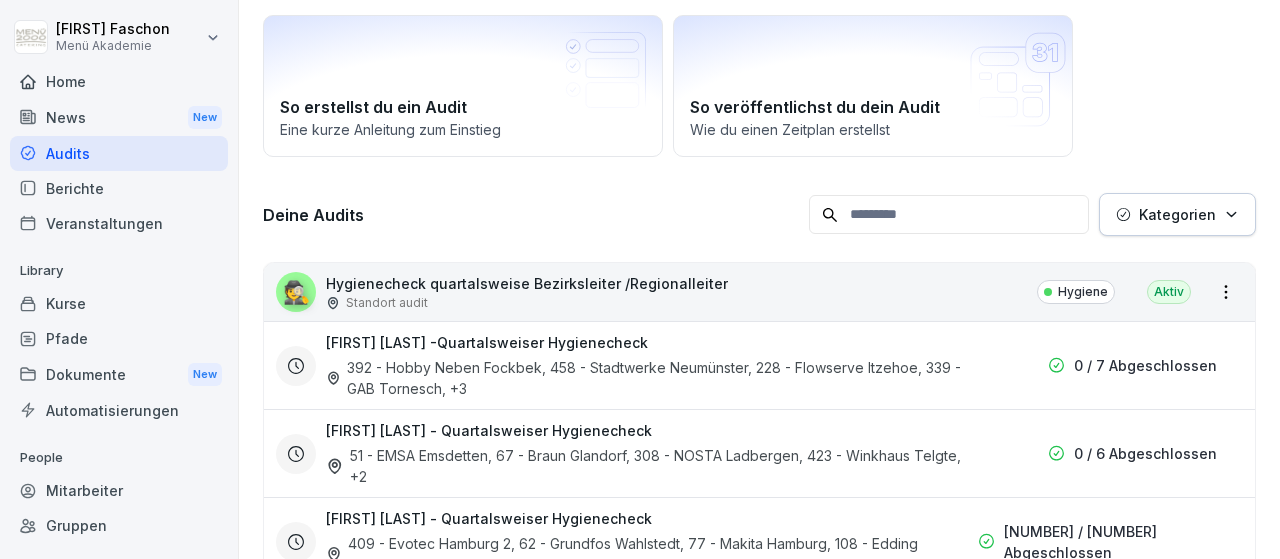scroll, scrollTop: 0, scrollLeft: 0, axis: both 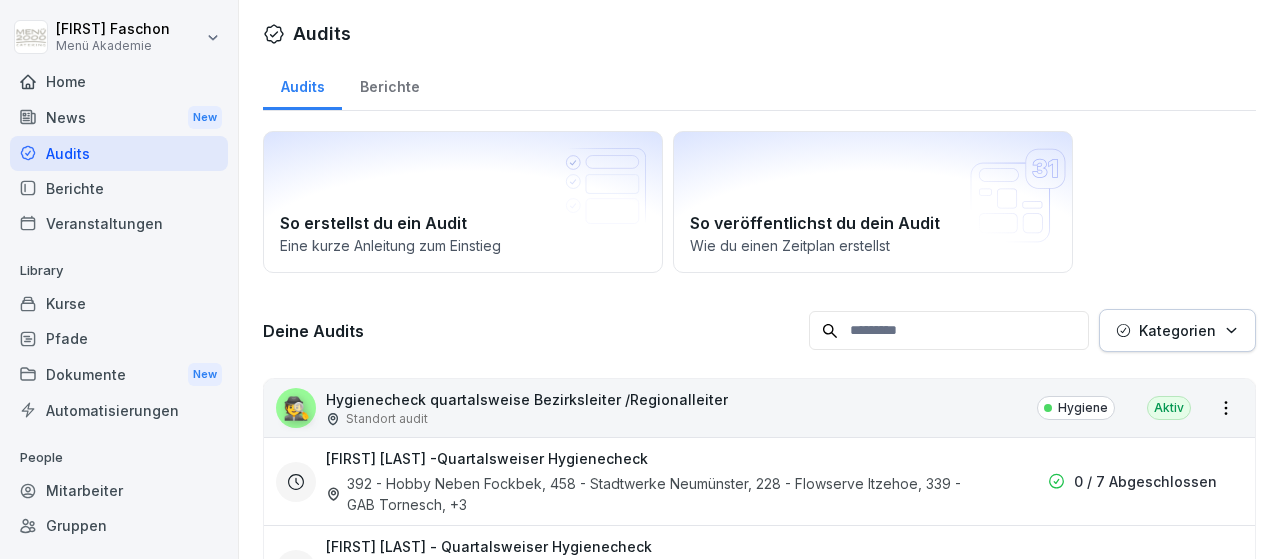 click on "Home" at bounding box center [119, 81] 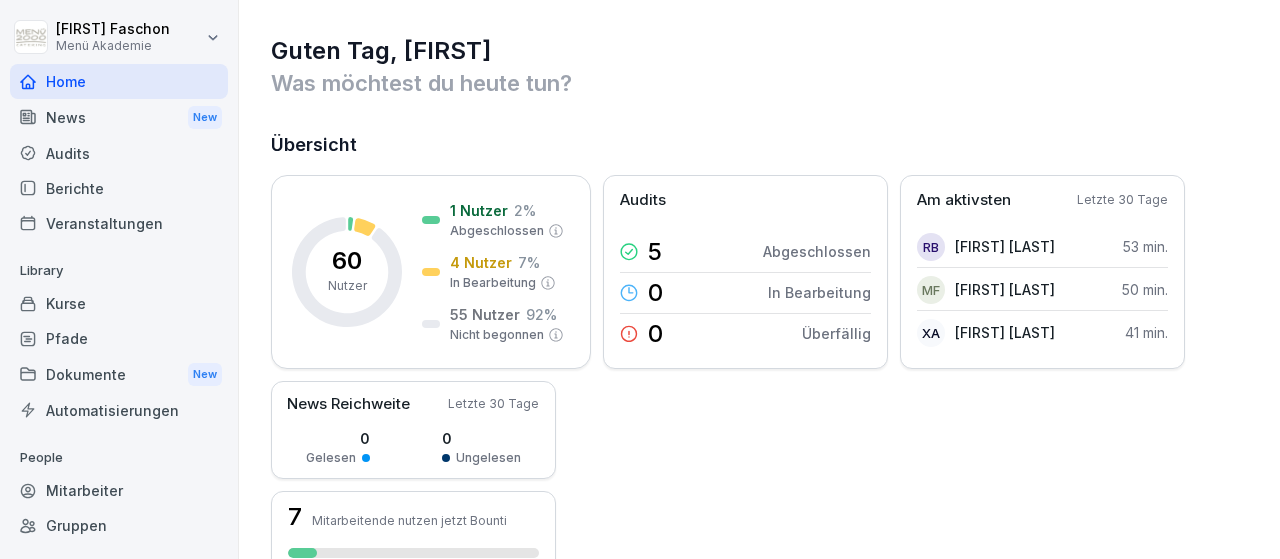 scroll, scrollTop: 0, scrollLeft: 0, axis: both 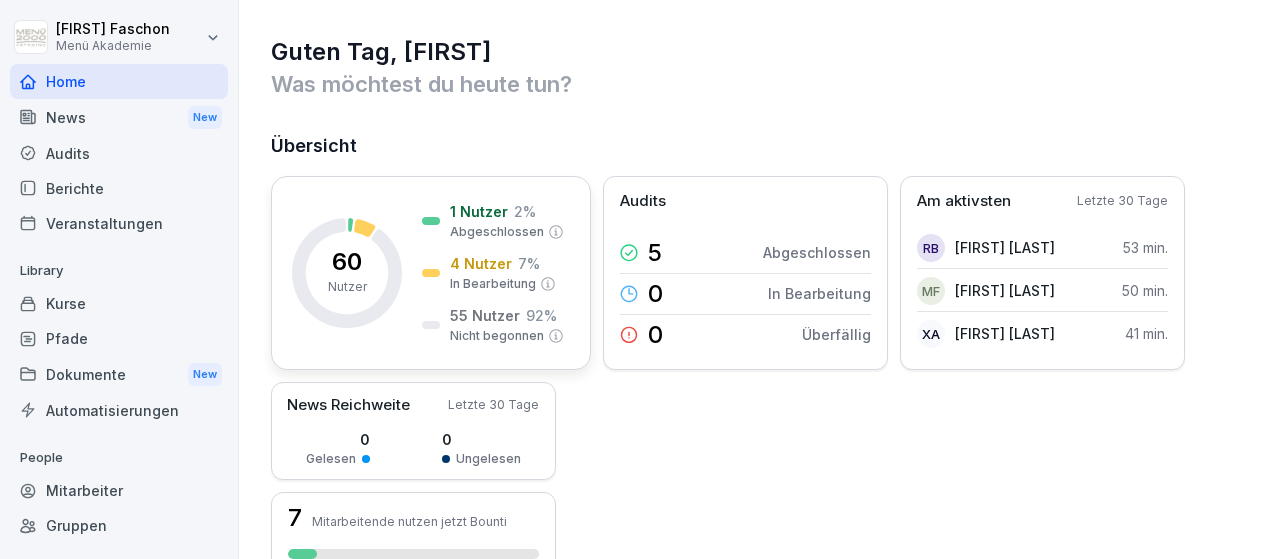 click on "60" at bounding box center (347, 262) 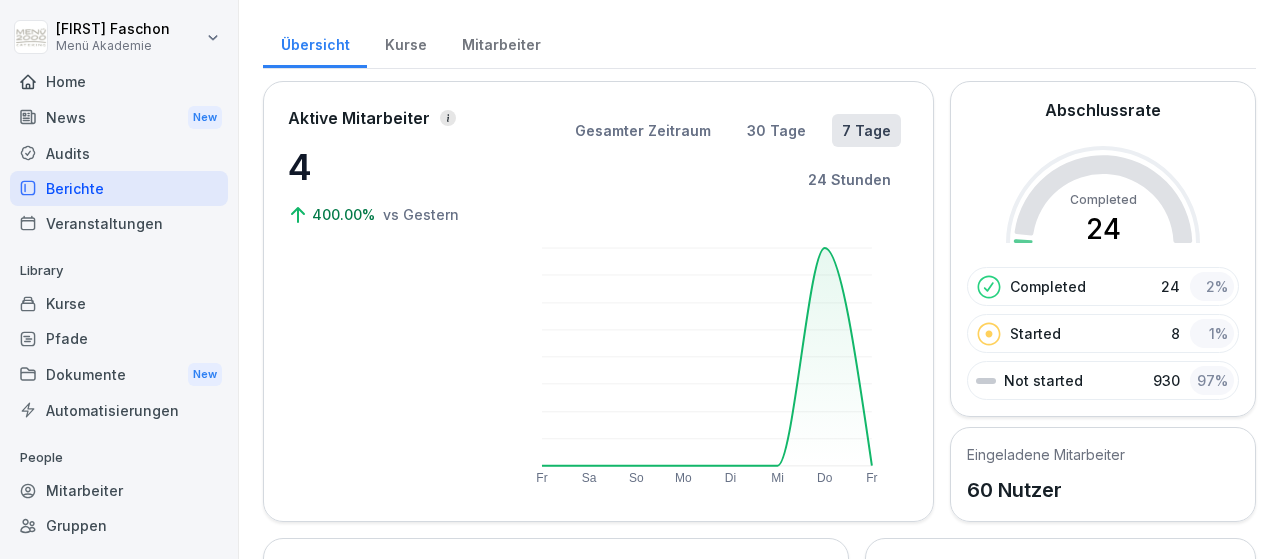 scroll, scrollTop: 0, scrollLeft: 0, axis: both 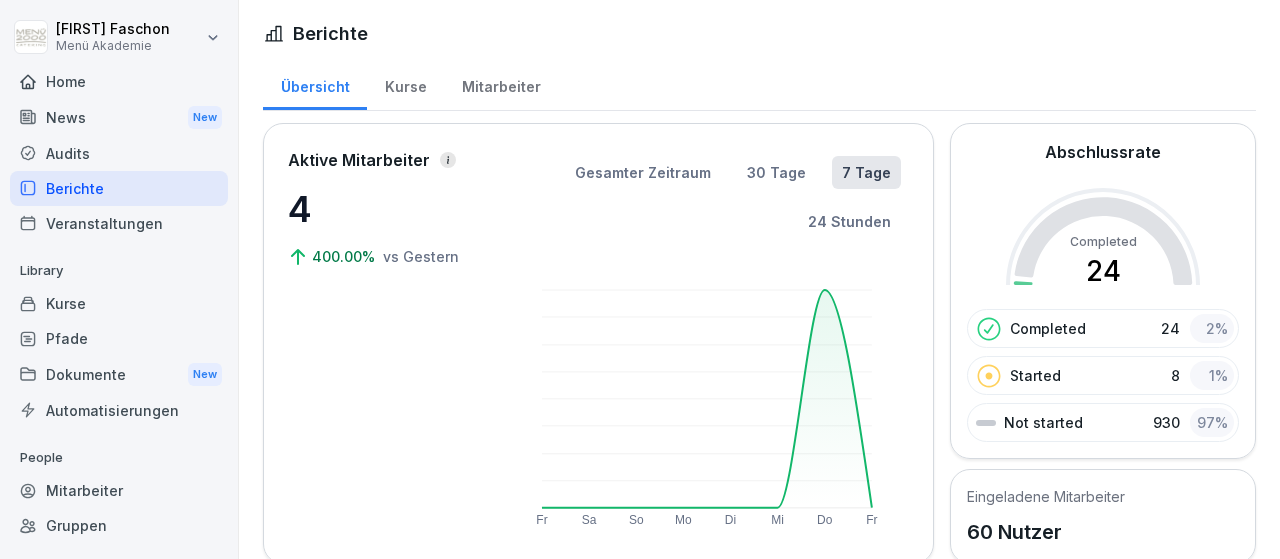 click on "Mitarbeiter" at bounding box center [501, 84] 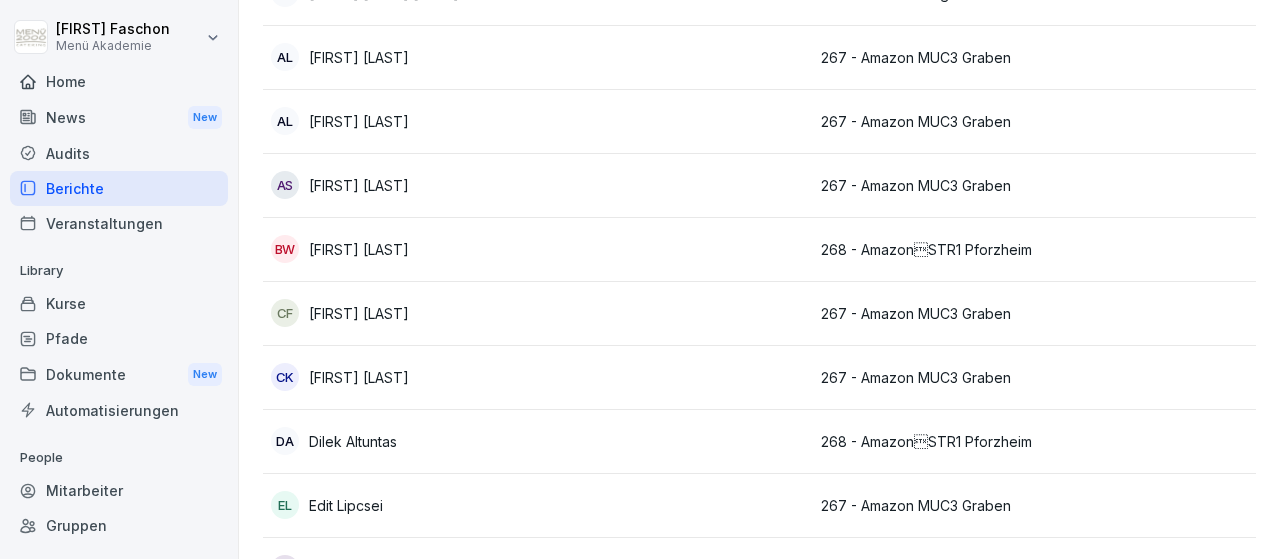 scroll, scrollTop: 0, scrollLeft: 0, axis: both 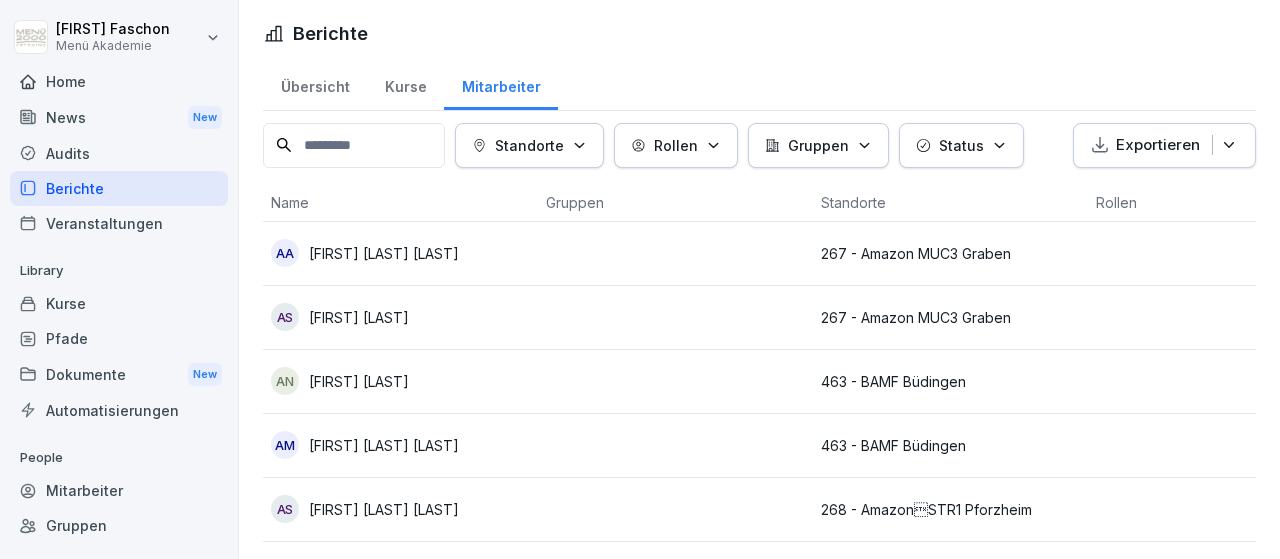 click on "Kurse" at bounding box center [405, 84] 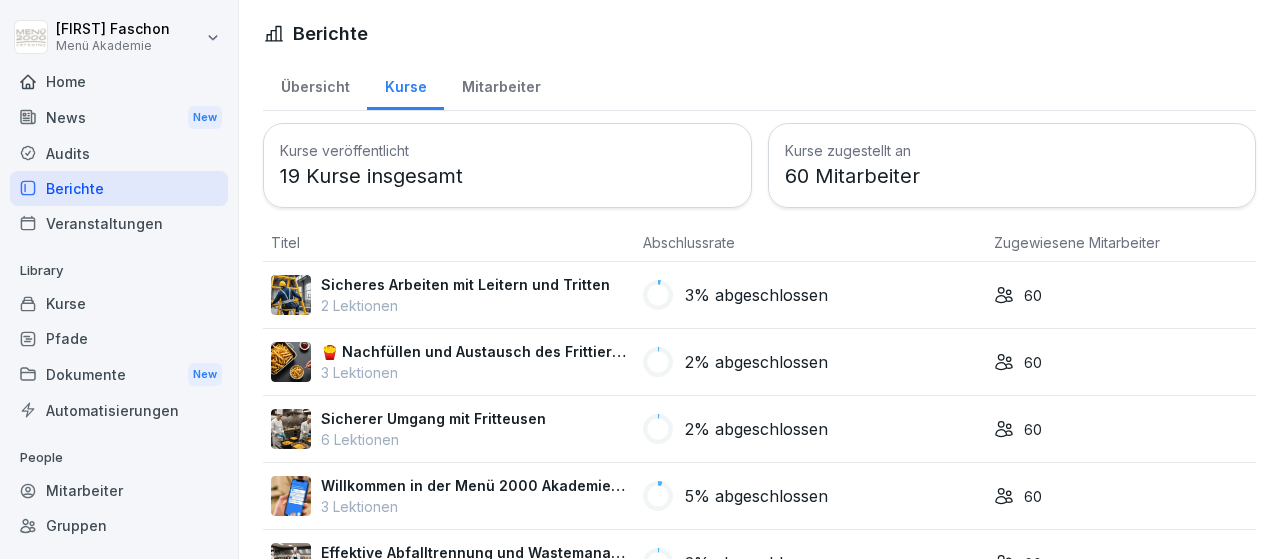 click on "Sicheres Arbeiten mit Leitern und Tritten" at bounding box center [465, 284] 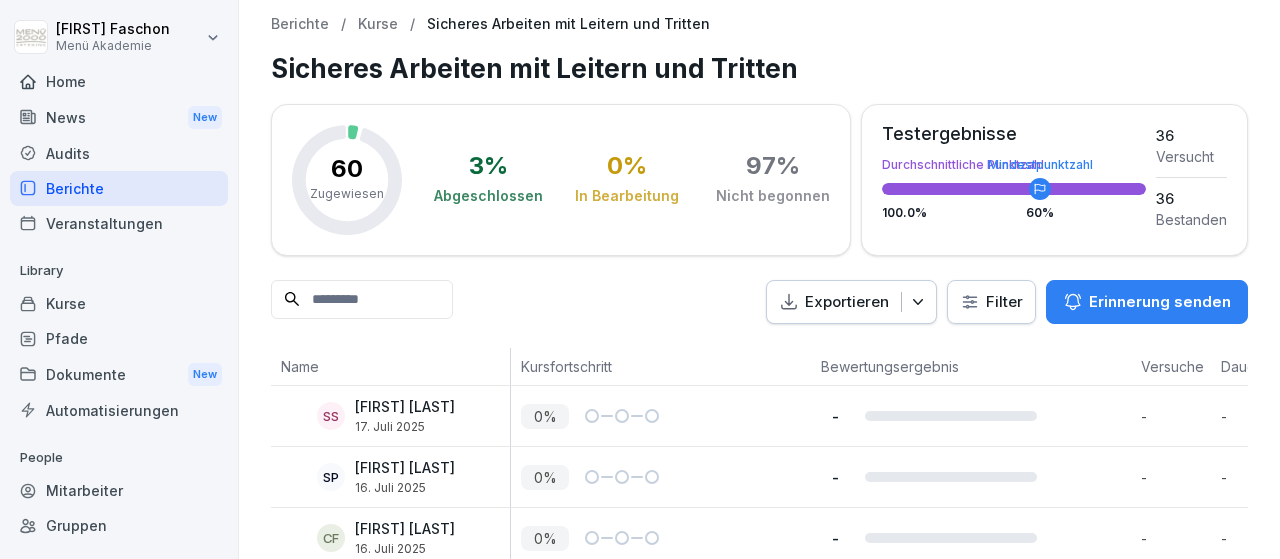 scroll, scrollTop: 0, scrollLeft: 0, axis: both 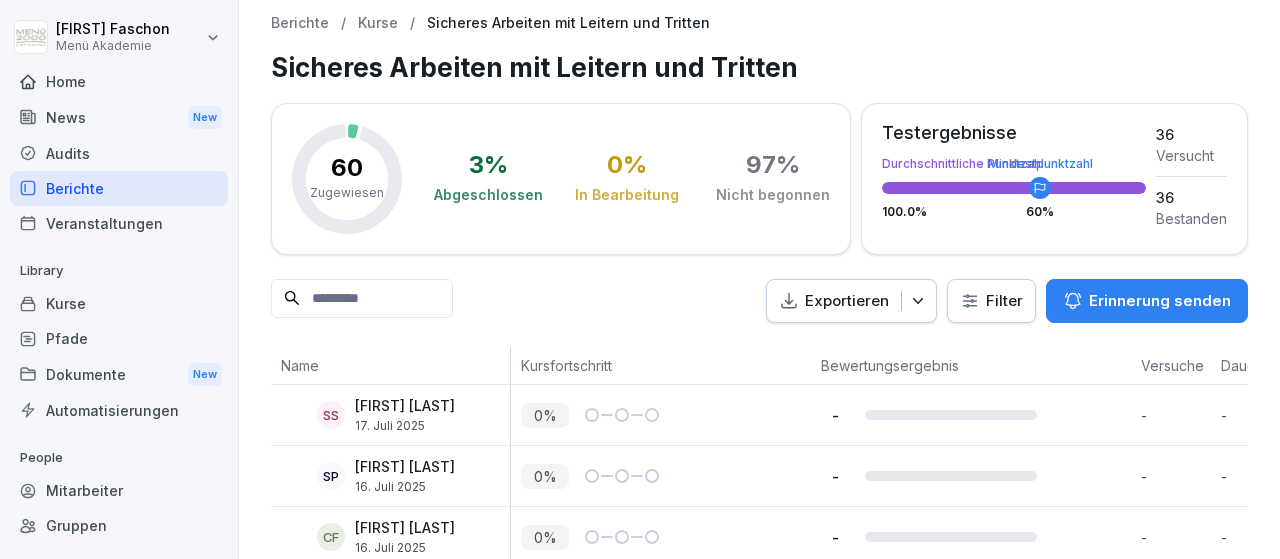 click on "Erinnerung senden" at bounding box center [1160, 301] 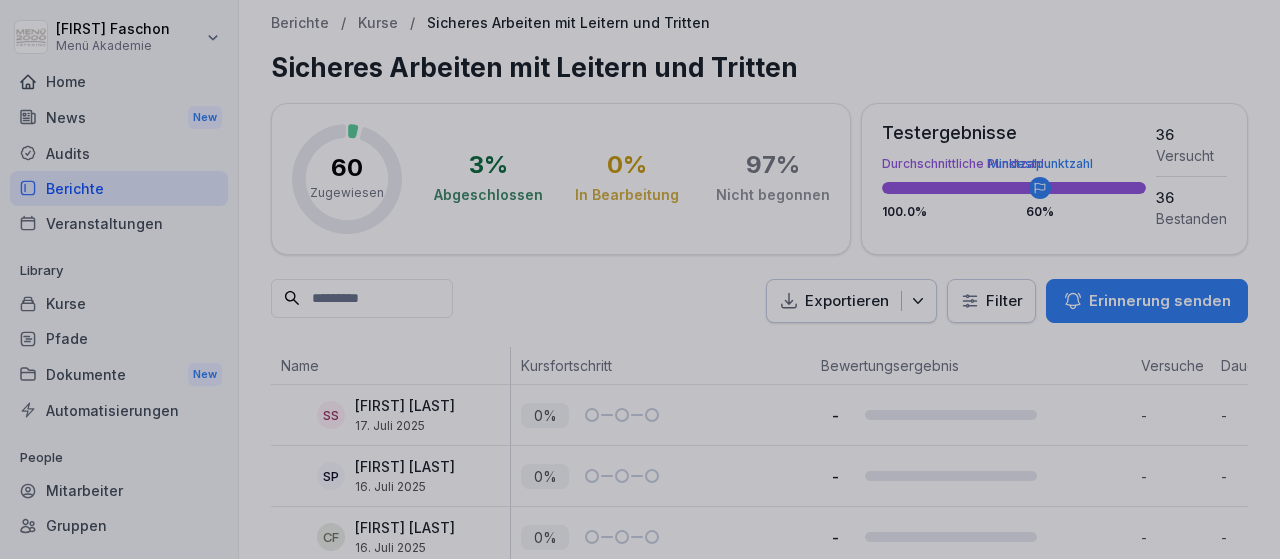 scroll, scrollTop: 1, scrollLeft: 0, axis: vertical 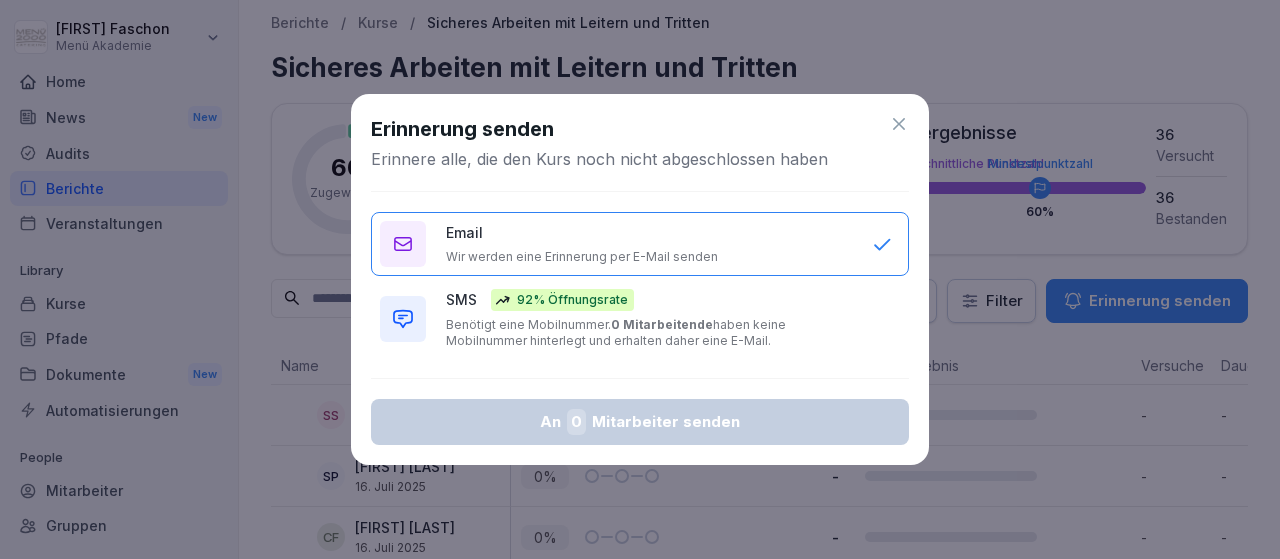 click 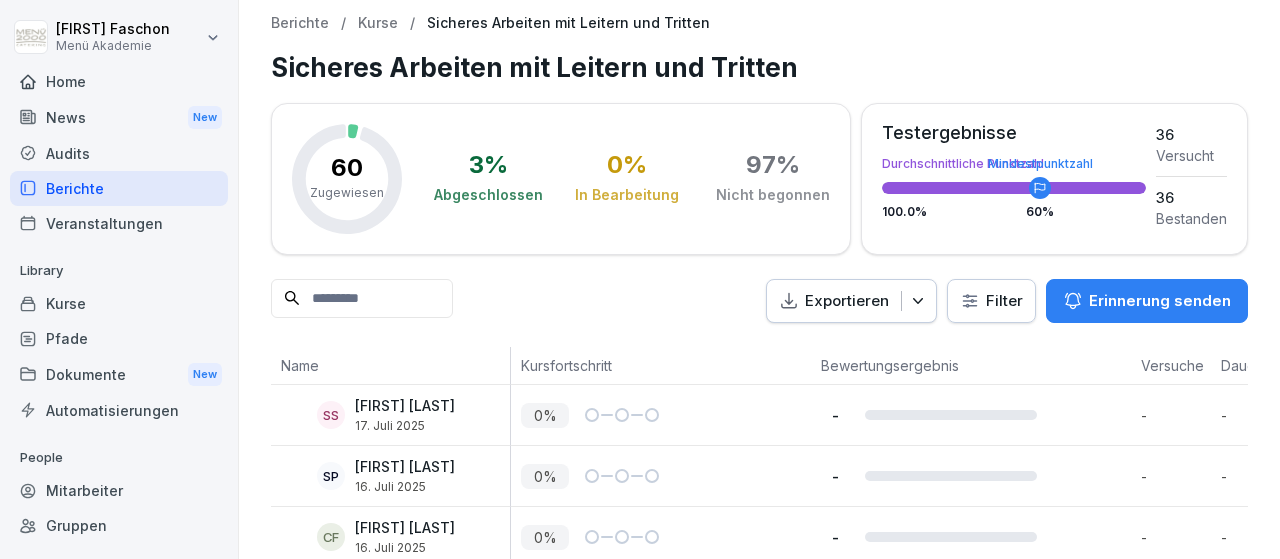 scroll, scrollTop: 1, scrollLeft: 0, axis: vertical 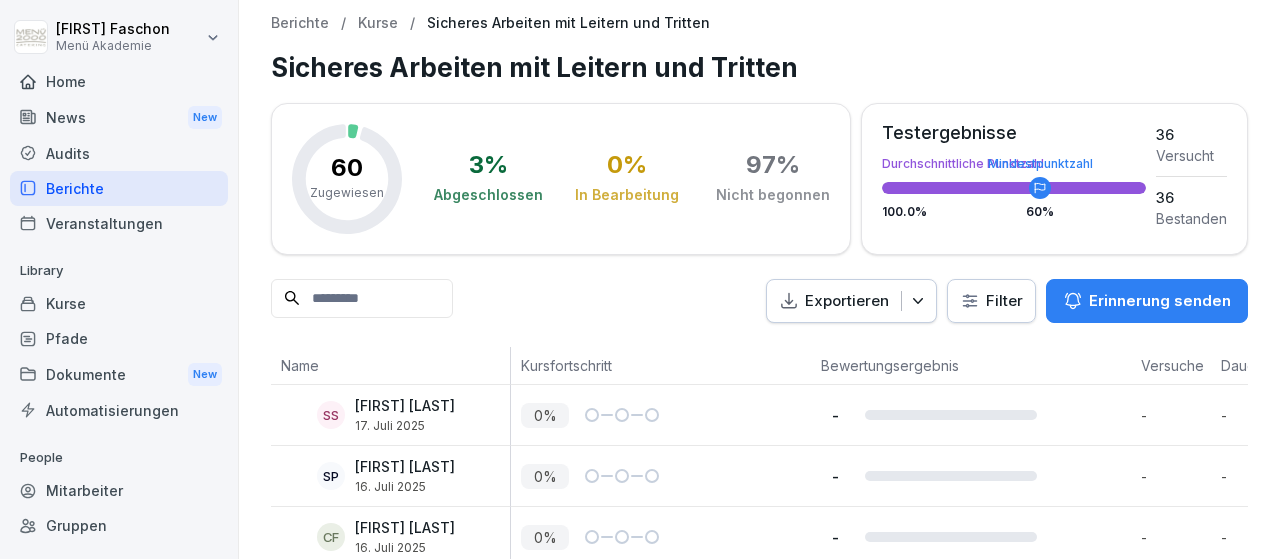 click on "[FIRST] [LAST]" at bounding box center [405, 406] 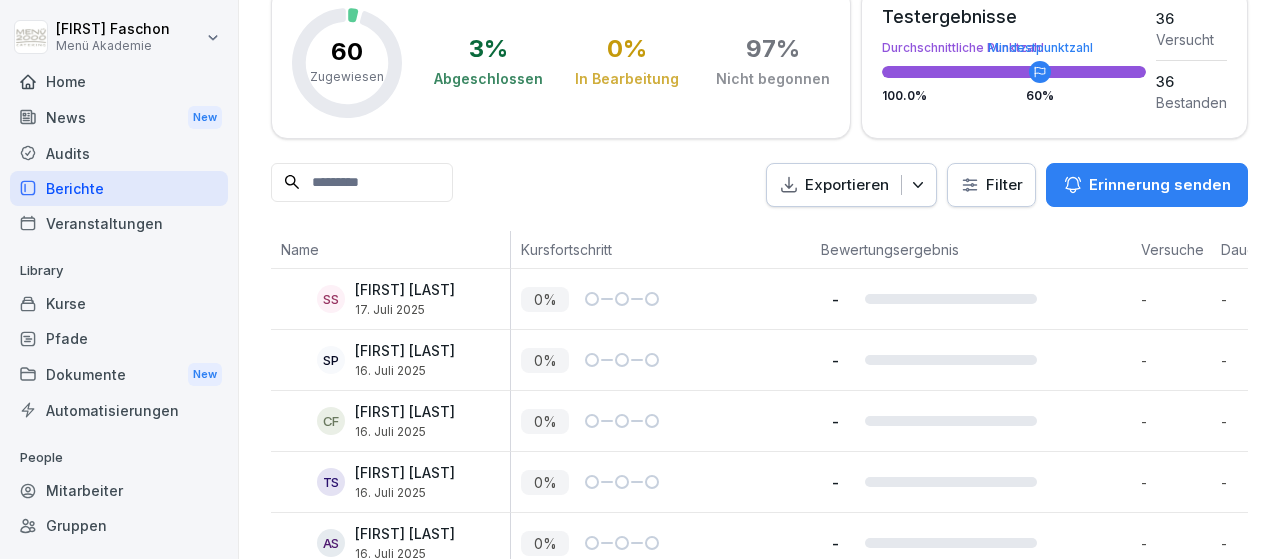 click on "[FIRST] [LAST] Menü Akademie Home News New Audits Berichte Veranstaltungen Library Kurse Pfade Dokumente New Automatisierungen People Mitarbeiter Gruppen Standorte Support Einstellungen Berichte / Kurse / Sicheres Arbeiten mit Leitern und Tritten Sicheres Arbeiten mit Leitern und Tritten 60 Zugewiesen 3 % Abgeschlossen 0 % In Bearbeitung 97 % Nicht begonnen Testergebnisse Durchschnittliche Punktzahl Mindestpunktzahl 100.0 % 60 % 36 Versucht 36 Bestanden Exportieren Filter Erinnerung senden Name Kursfortschritt Bewertungsergebnis Versuche Dauer Letzte Aktivität SS [FIRST] [LAST] 17. Juli 2025 0 % - - - Ausstehend SP [FIRST] [LAST] 16. Juli 2025 0 % - - - Ausstehend CF [FIRST] [LAST] 16. Juli 2025 0 % - - - Ausstehend TS [FIRST] [LAST] 16. Juli 2025 0 % - - - Ausstehend AS [FIRST] [LAST] 16. Juli 2025 0 % - - - Ausstehend IT [FIRST] [LAST] 16. Juli 2025 0 % - - - Ausstehend LO [FIRST] [LAST] [LAST] [LAST] 16. Juli 2025 0 % - - - Ausstehend EP [FIRST] [LAST] 16. Juli 2025 0 % - - - Ausstehend NM [FIRST] [LAST] 0 %" at bounding box center [640, 279] 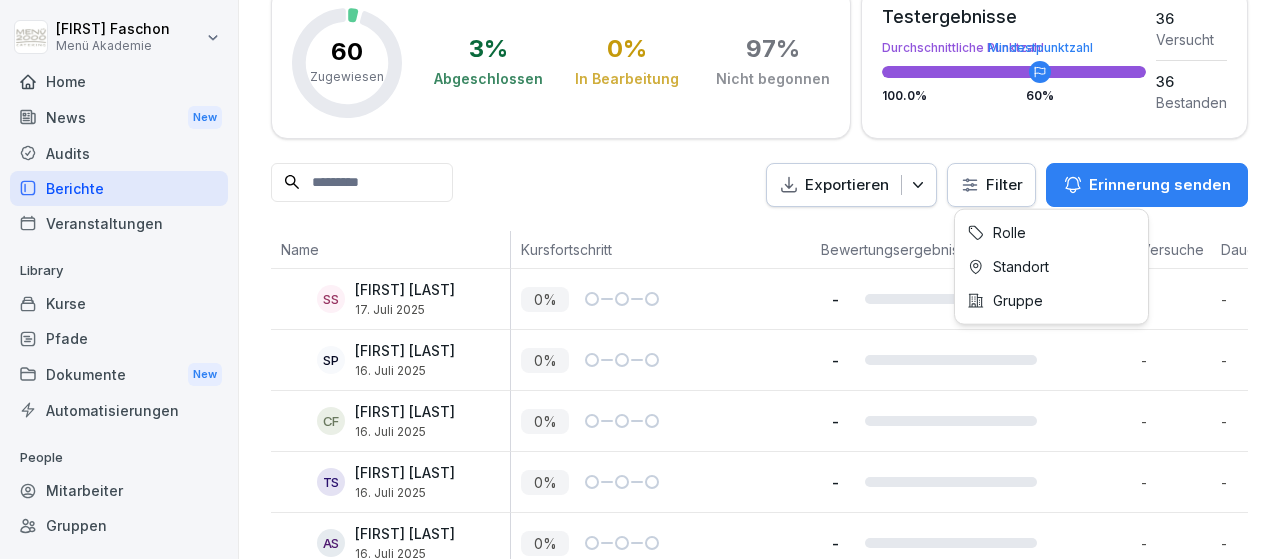 scroll, scrollTop: 117, scrollLeft: 0, axis: vertical 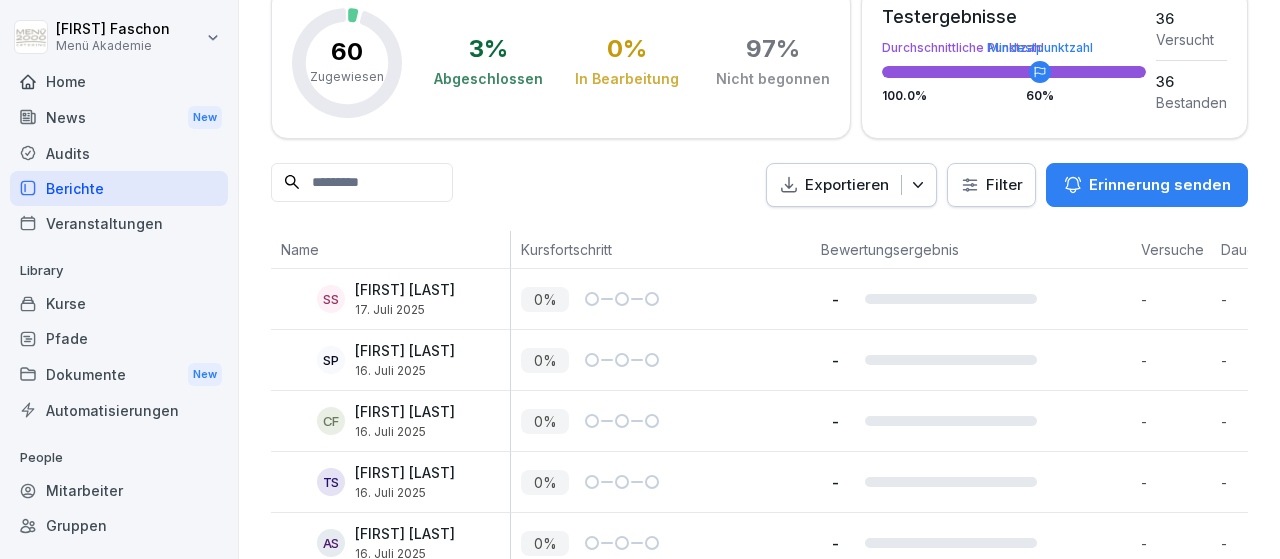 click on "[FIRST] [LAST] Menü Akademie Home News New Audits Berichte Veranstaltungen Library Kurse Pfade Dokumente New Automatisierungen People Mitarbeiter Gruppen Standorte Support Einstellungen Berichte / Kurse / Sicheres Arbeiten mit Leitern und Tritten Sicheres Arbeiten mit Leitern und Tritten 60 Zugewiesen 3 % Abgeschlossen 0 % In Bearbeitung 97 % Nicht begonnen Testergebnisse Durchschnittliche Punktzahl Mindestpunktzahl 100.0 % 60 % 36 Versucht 36 Bestanden Exportieren Filter Erinnerung senden Name Kursfortschritt Bewertungsergebnis Versuche Dauer Letzte Aktivität SS [FIRST] [LAST] 17. Juli 2025 0 % - - - Ausstehend SP [FIRST] [LAST] 16. Juli 2025 0 % - - - Ausstehend CF [FIRST] [LAST] 16. Juli 2025 0 % - - - Ausstehend TS [FIRST] [LAST] 16. Juli 2025 0 % - - - Ausstehend AS [FIRST] [LAST] 16. Juli 2025 0 % - - - Ausstehend IT [FIRST] [LAST] 16. Juli 2025 0 % - - - Ausstehend LO [FIRST] [LAST] [LAST] [LAST] 16. Juli 2025 0 % - - - Ausstehend EP [FIRST] [LAST] 16. Juli 2025 0 % - - - Ausstehend NM [FIRST] [LAST] 0 %" at bounding box center (640, 279) 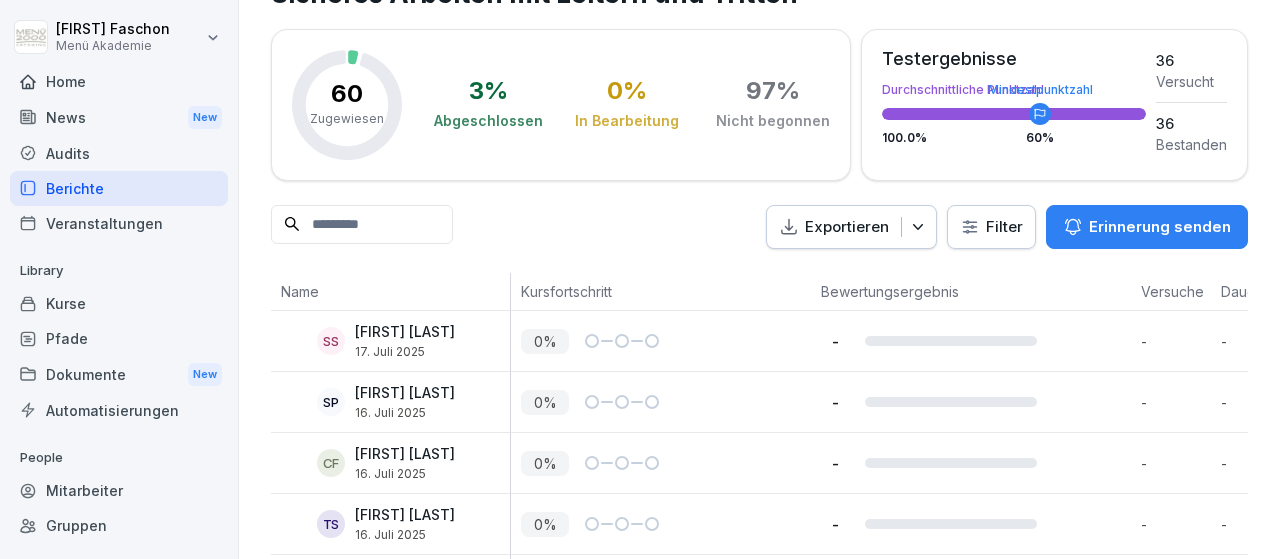 scroll, scrollTop: 117, scrollLeft: 0, axis: vertical 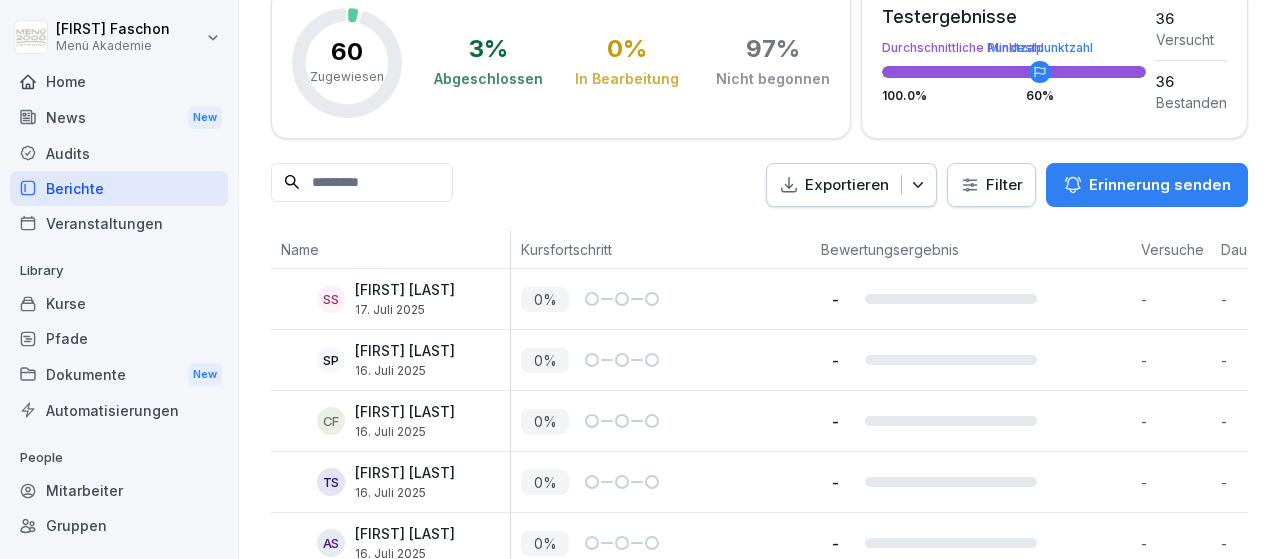 click on "[FIRST] [LAST]" at bounding box center (405, 290) 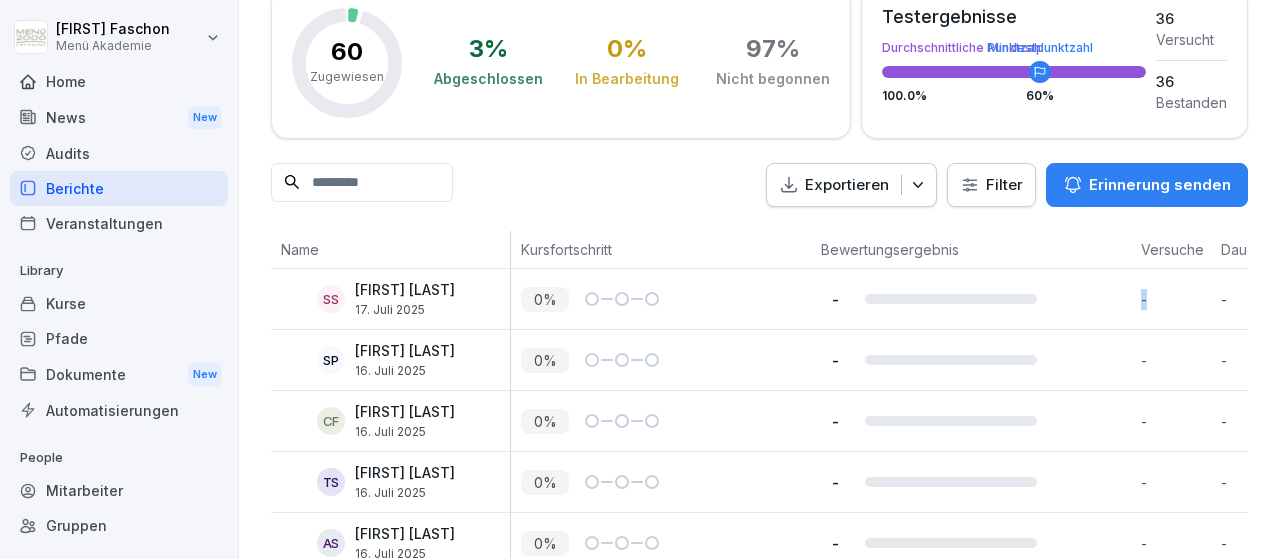 click on "-" at bounding box center [1176, 299] 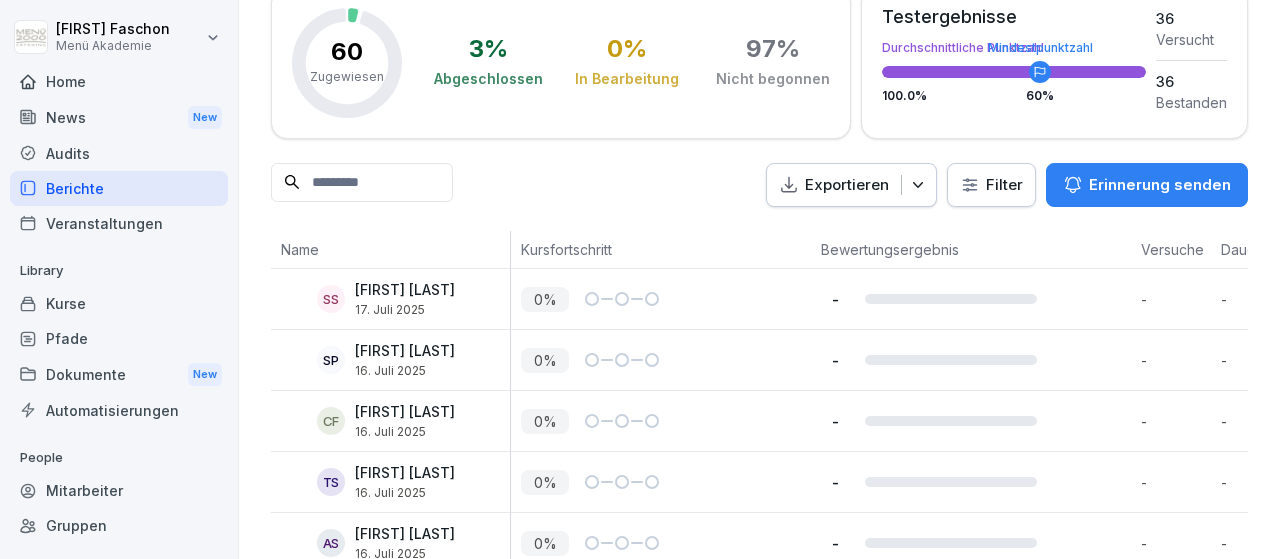 click on "-" at bounding box center [1176, 299] 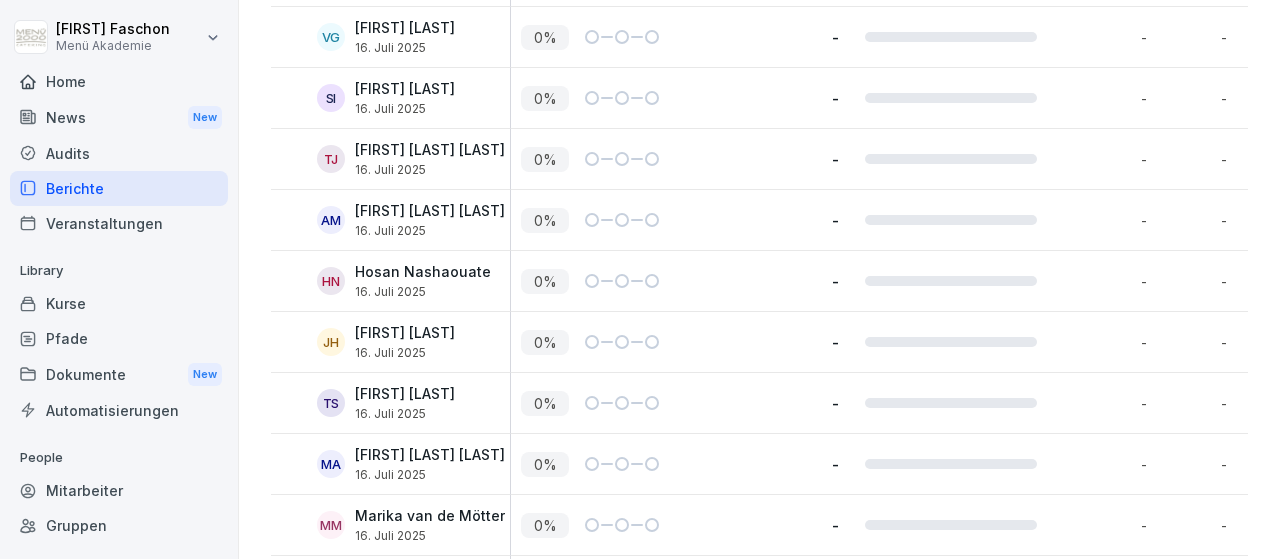 scroll, scrollTop: 3249, scrollLeft: 0, axis: vertical 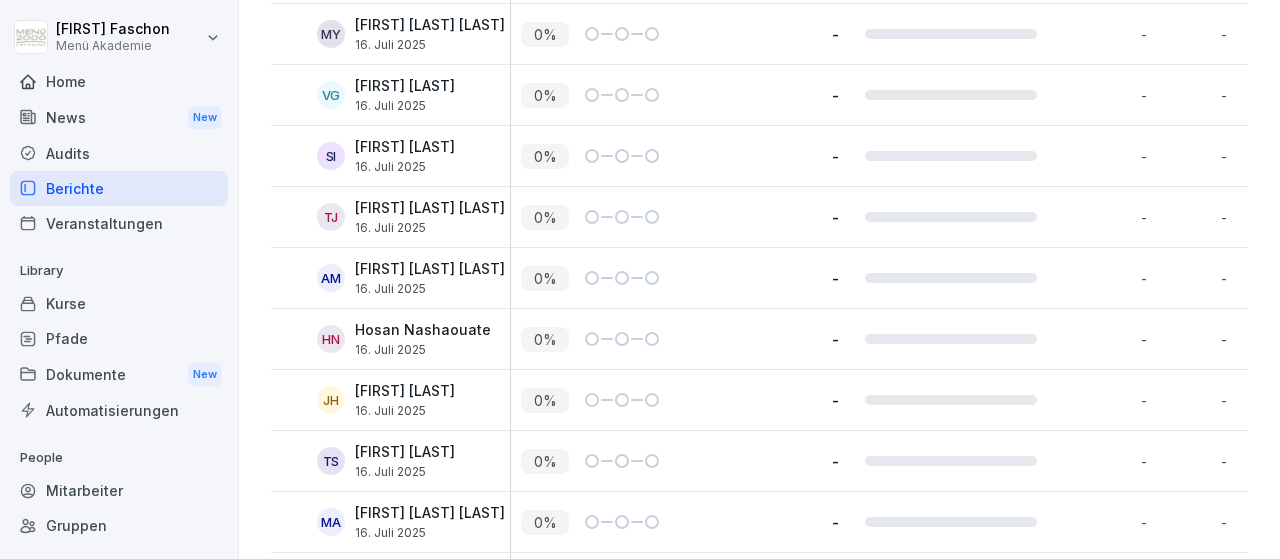 click on "Mitarbeiter" at bounding box center [119, 490] 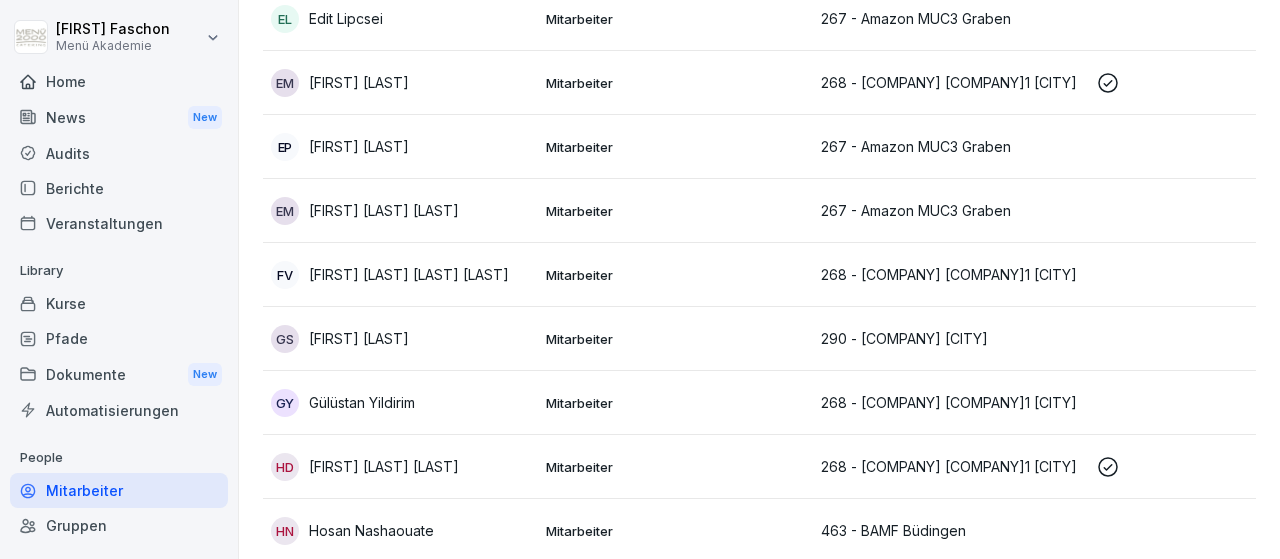 scroll, scrollTop: 1180, scrollLeft: 0, axis: vertical 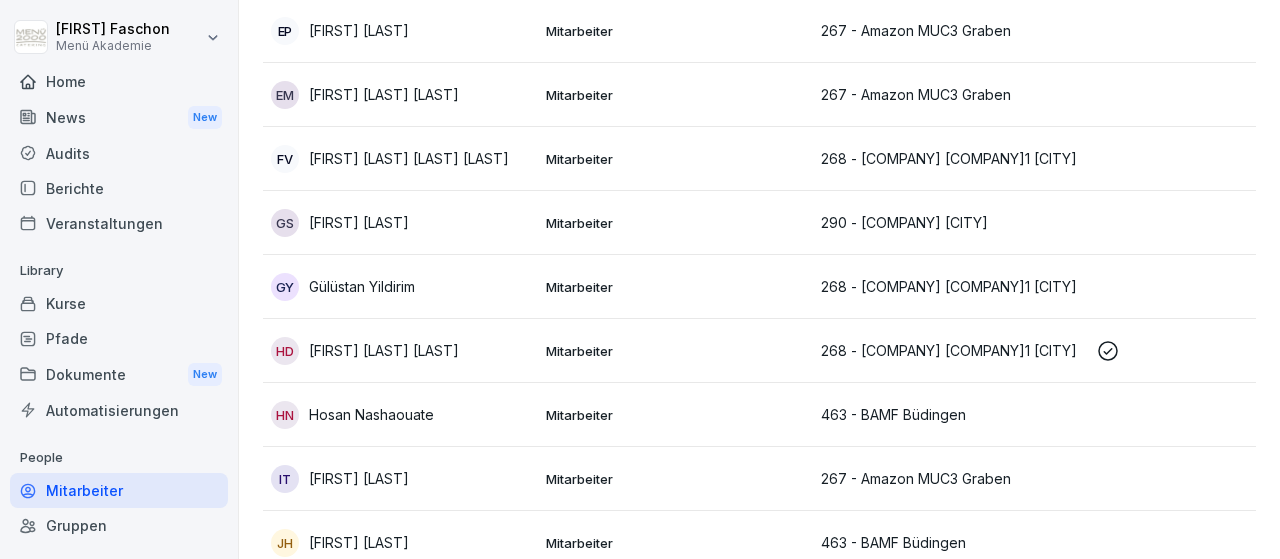 click on "[FIRST] [LAST] [LAST]" at bounding box center (384, 350) 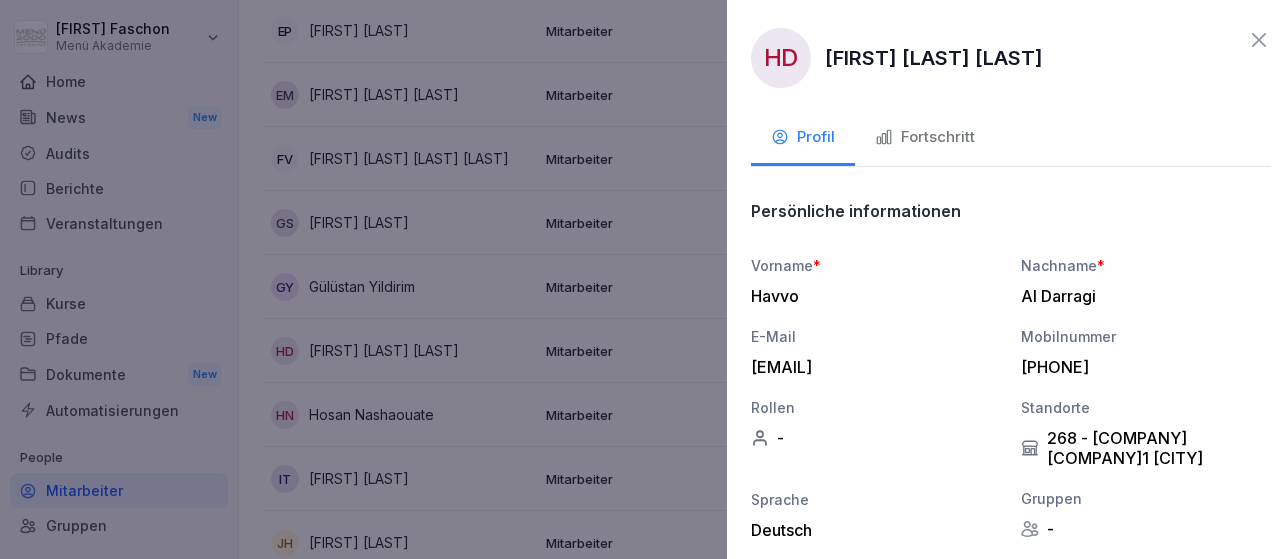 scroll, scrollTop: 1180, scrollLeft: 0, axis: vertical 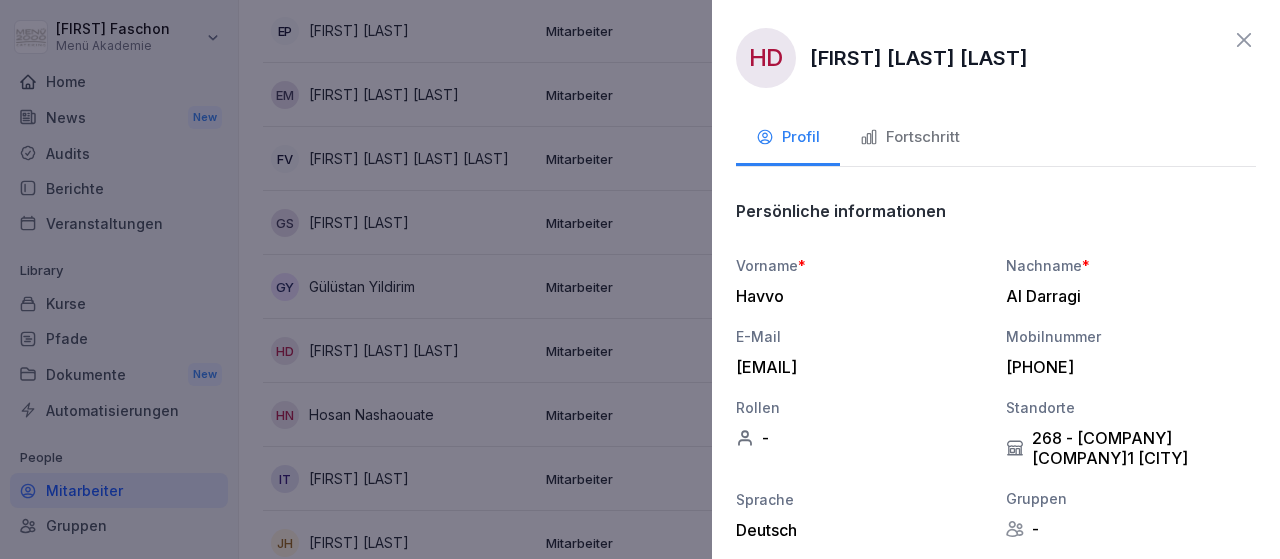click 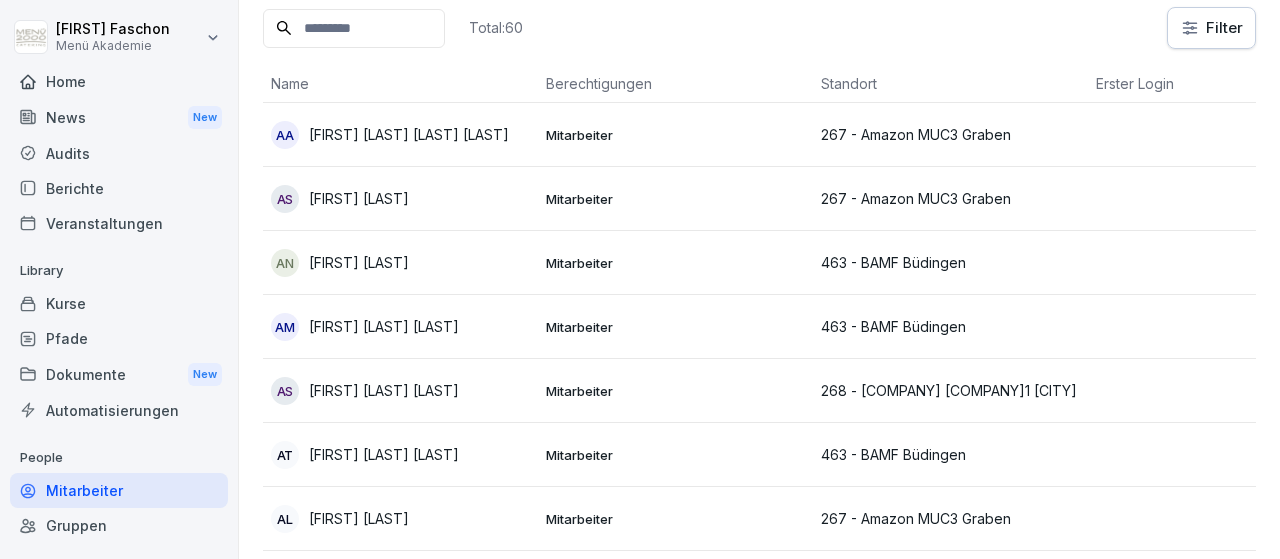 scroll, scrollTop: 0, scrollLeft: 0, axis: both 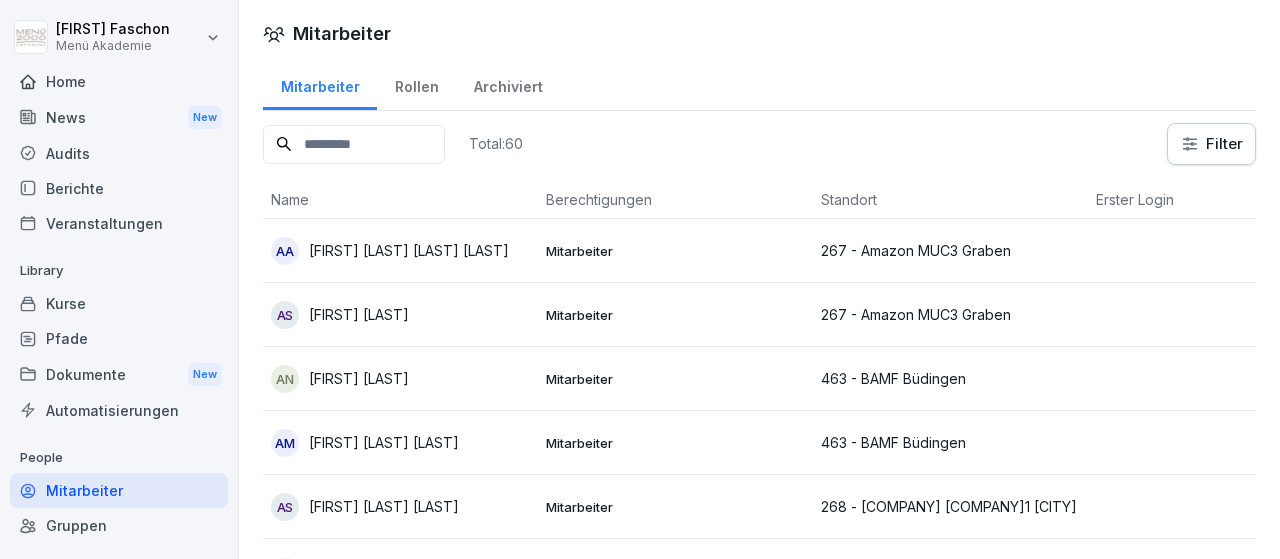 click on "Rollen" at bounding box center (416, 84) 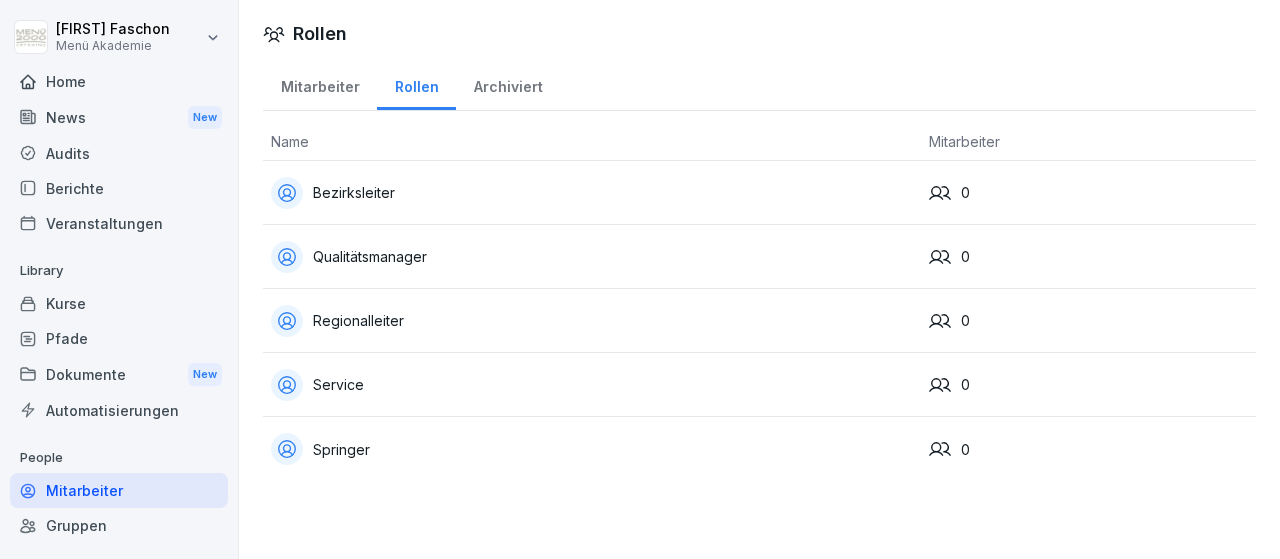 click on "Home" at bounding box center [119, 81] 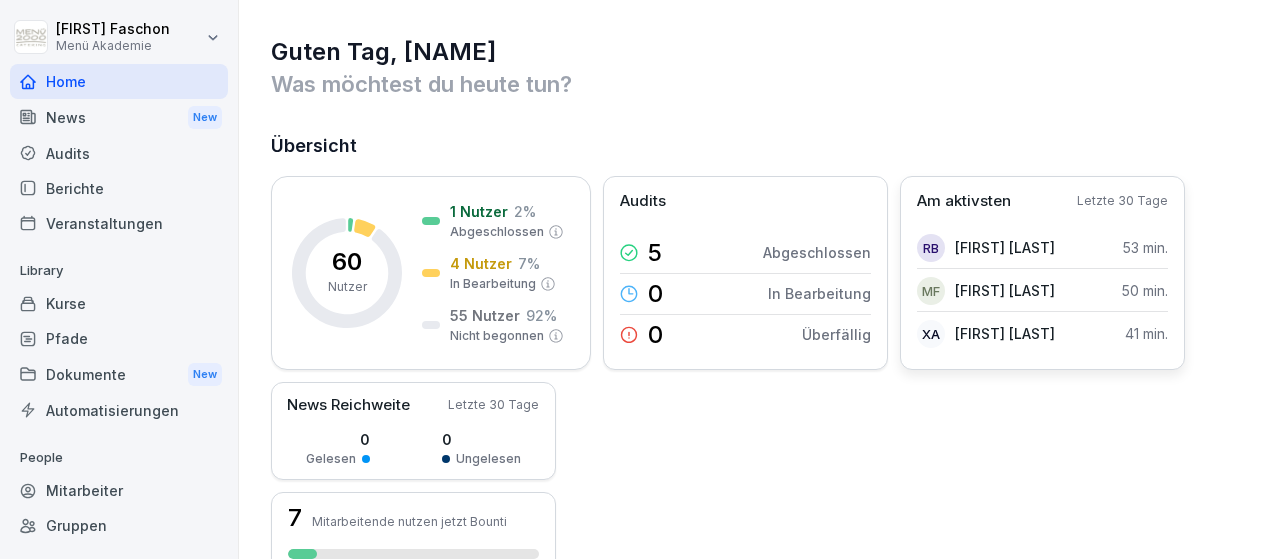 click on "[FIRST] [LAST]" at bounding box center [1005, 247] 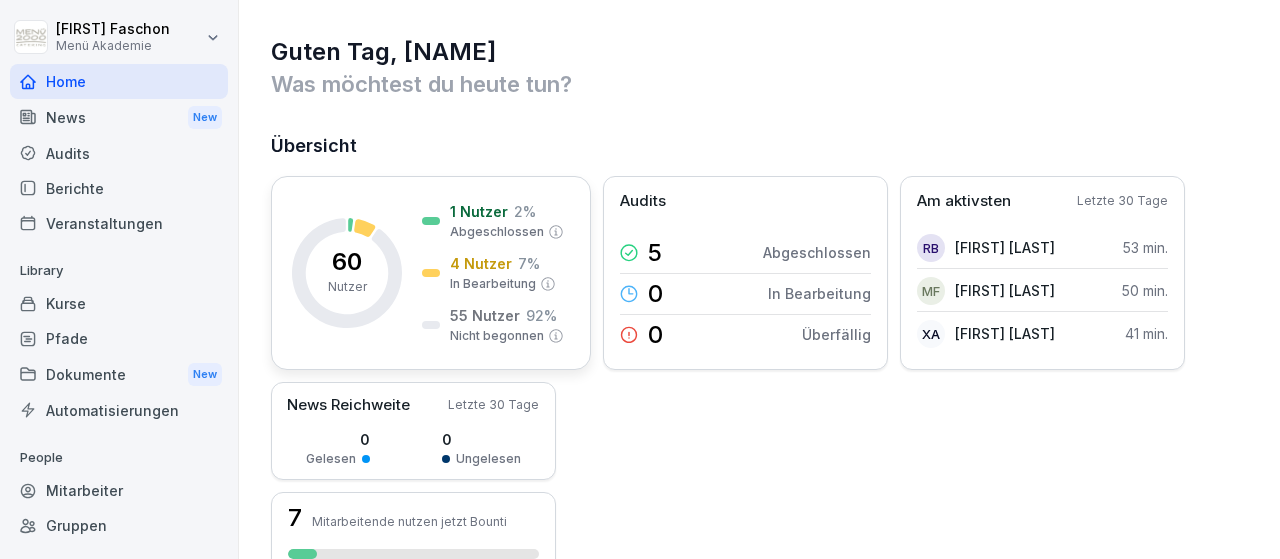 click at bounding box center (431, 273) 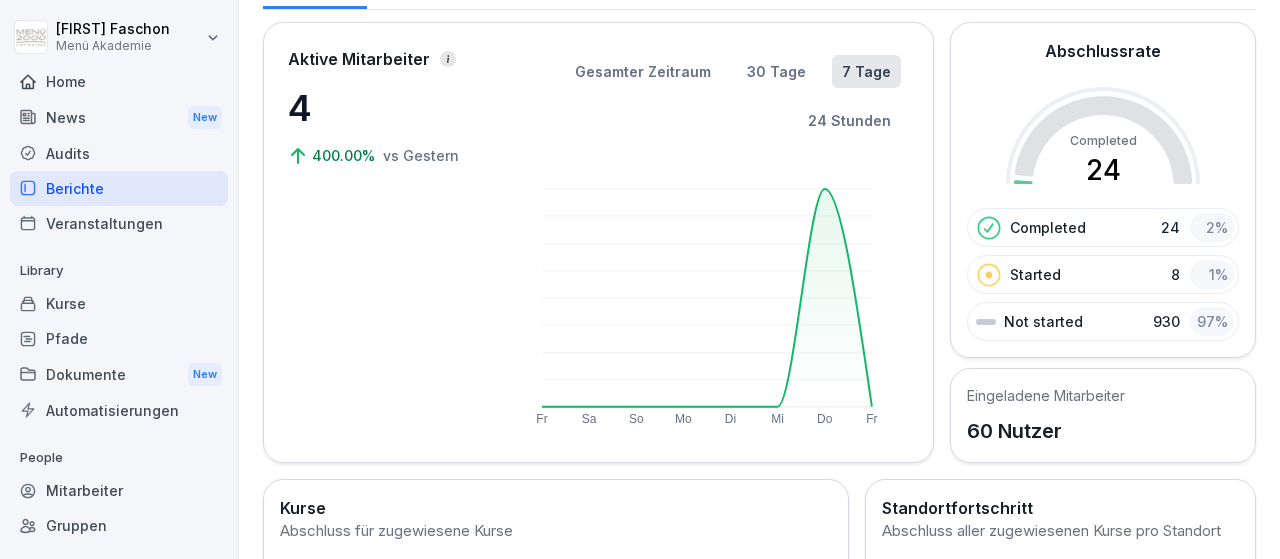 scroll, scrollTop: 0, scrollLeft: 0, axis: both 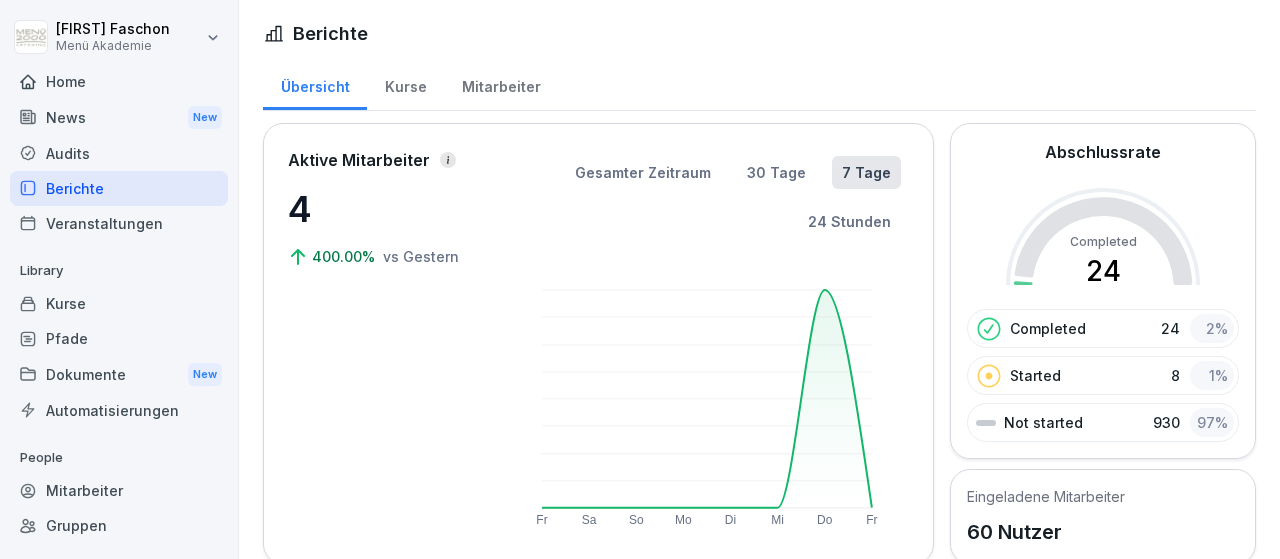 click on "Mitarbeiter" at bounding box center (501, 84) 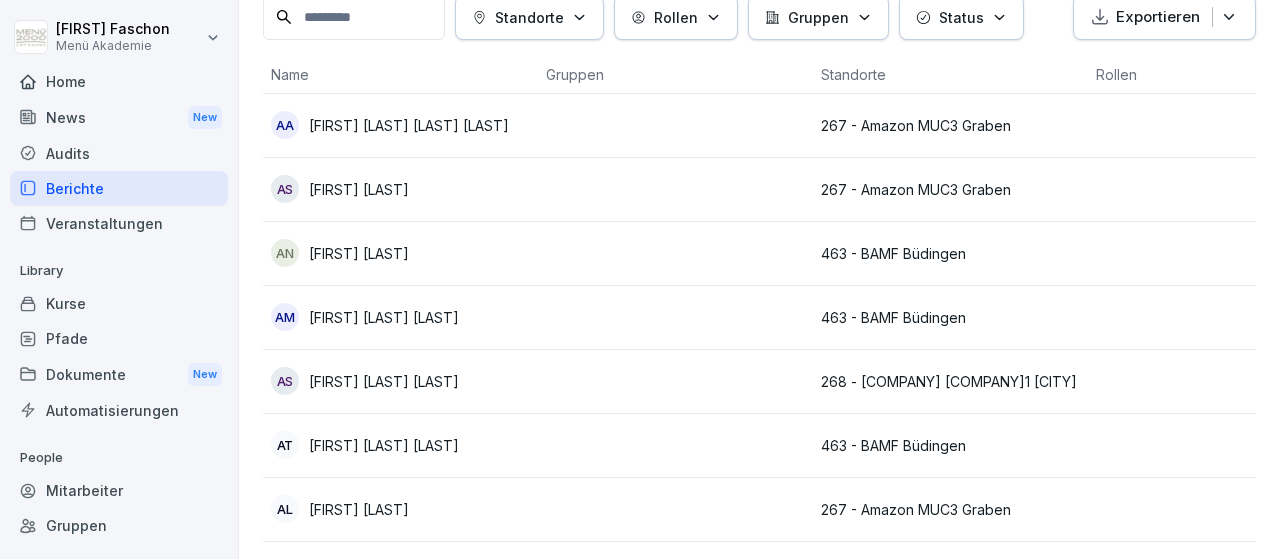 scroll, scrollTop: 232, scrollLeft: 0, axis: vertical 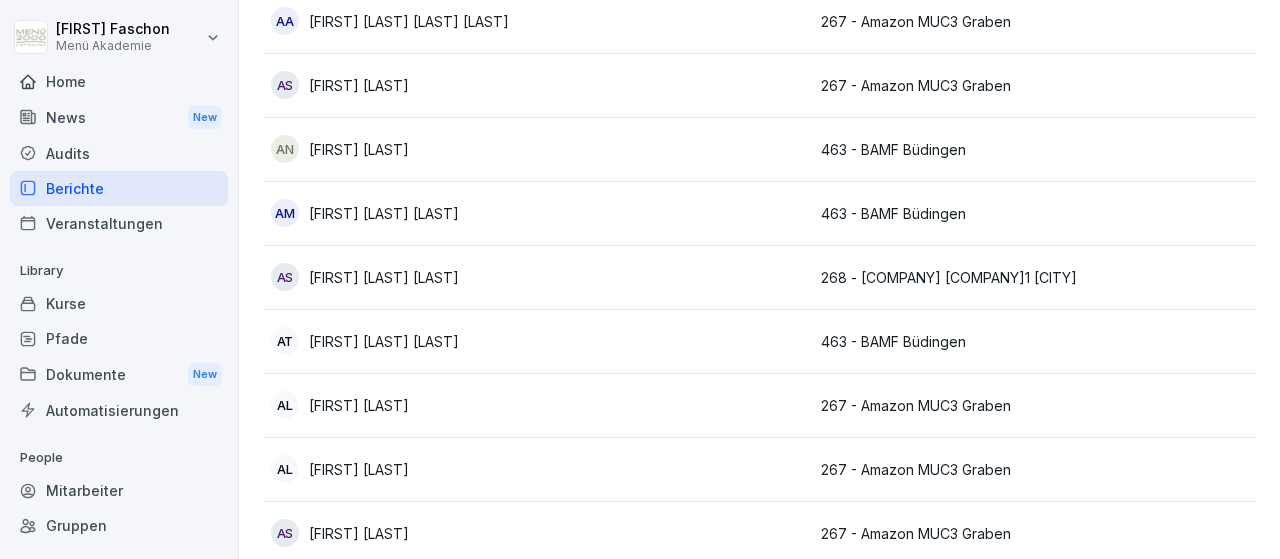 click on "[FIRST] [LAST] [LAST]" at bounding box center (384, 277) 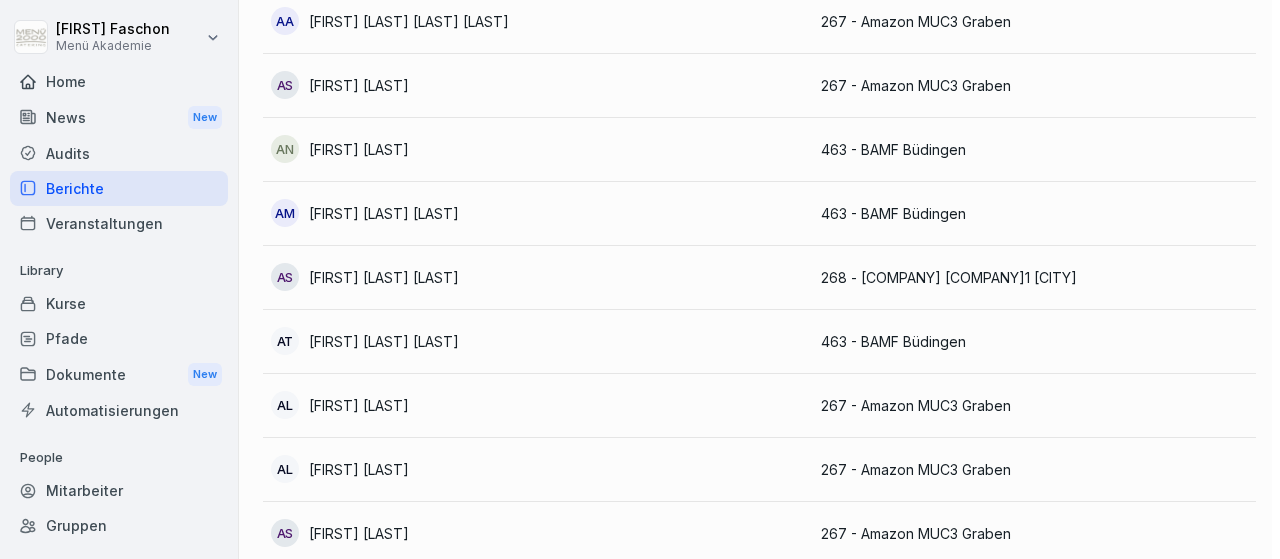 scroll, scrollTop: 232, scrollLeft: 0, axis: vertical 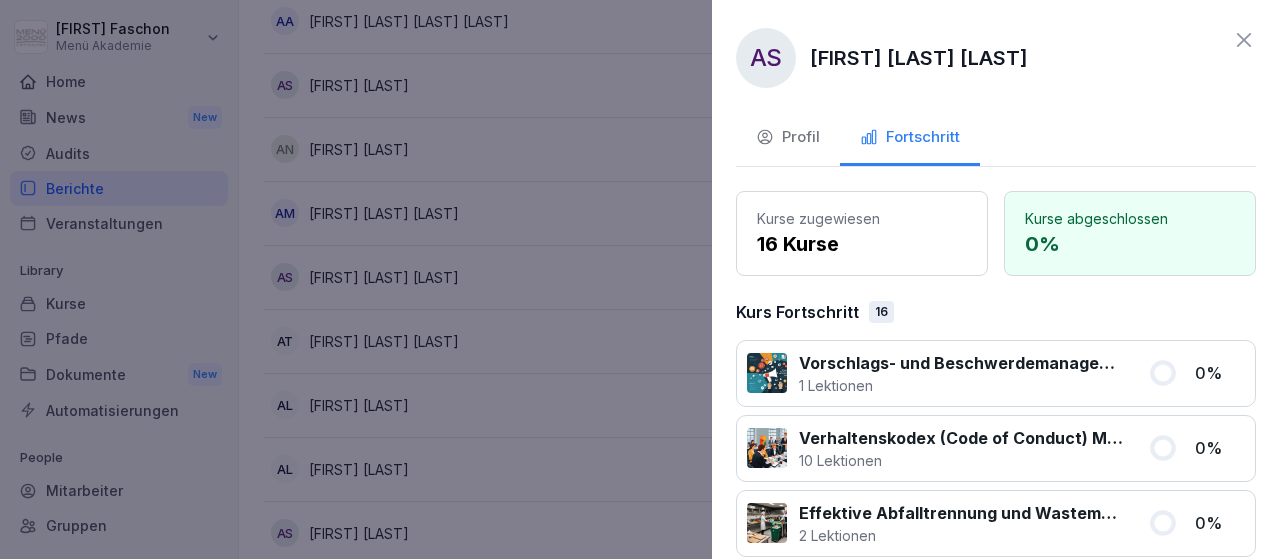 click on "[FIRST] [LAST] Profil Fortschritt Kurse zugewiesen 16 Kurse Kurse abgeschlossen 0 % Kurs Fortschritt 16 Vorschlags- und Beschwerdemanagement bei Menü 2000 1 Lektionen 0 % Verhaltenskodex (Code of Conduct) Menü 2000 10 Lektionen 0 % Effektive Abfalltrennung und Wastemanagement im Catering 2 Lektionen 0 % Dokumentation und Notfallmaßnahmen bei Fritteusen 3 Lektionen 0 % Reinigung von Fritteusen und Dunstabzugshauben 3 Lektionen 0 % 🍟 Nachfüllen und Austausch des Frittieröl/-fettes 3 Lektionen 0 % Erkennung von verdorbenem Fett 4 Lektionen 0 % Filterung von Frittieröl/-fett - STANDARD ohne Vito 3 Lektionen 0 % Sicherer Umgang mit Fritteusen 6 Lektionen 0 % Sicheres Arbeiten mit Leitern und Tritten 2 Lektionen 0 % Sicherer Umgang mit Messern in Küchen 10 Lektionen 0 % Dokumentation 1 Lektionen 0 % Reinigung und Entsorgung 5 Lektionen 0 % Lebensmittelhygiene 7 Lektionen 0 % Personalhygiene & Infektionsschutz 2 Lektionen 0 % Willkommen in der Menü 2000 Akademie mit Bounti! 3 Lektionen 0" at bounding box center (996, 279) 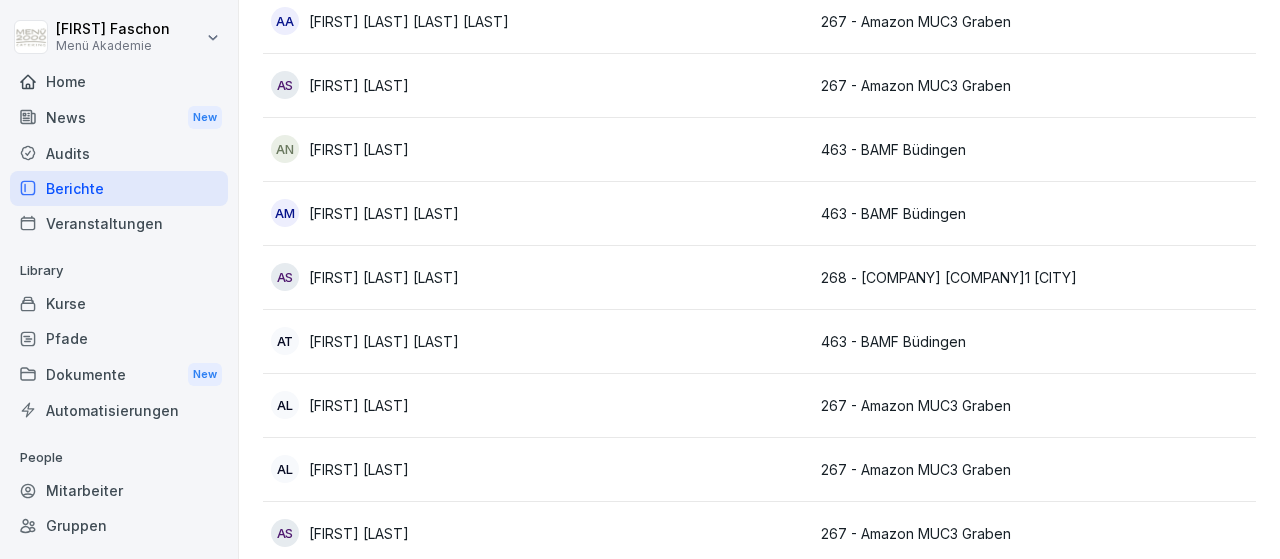 scroll, scrollTop: 0, scrollLeft: 0, axis: both 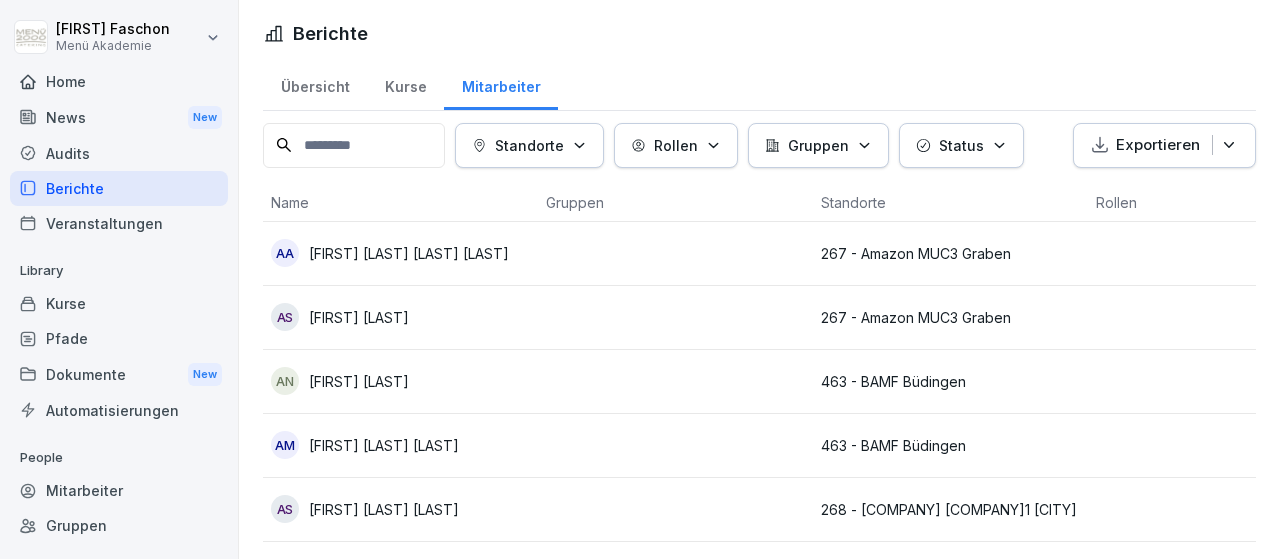 click on "Übersicht" at bounding box center [315, 84] 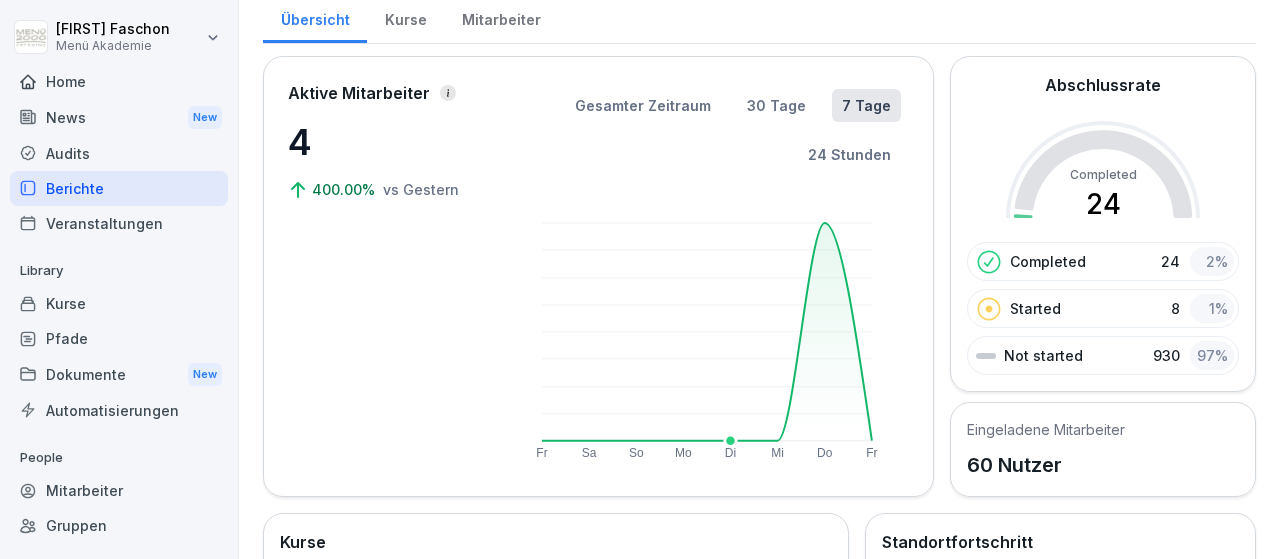 scroll, scrollTop: 0, scrollLeft: 0, axis: both 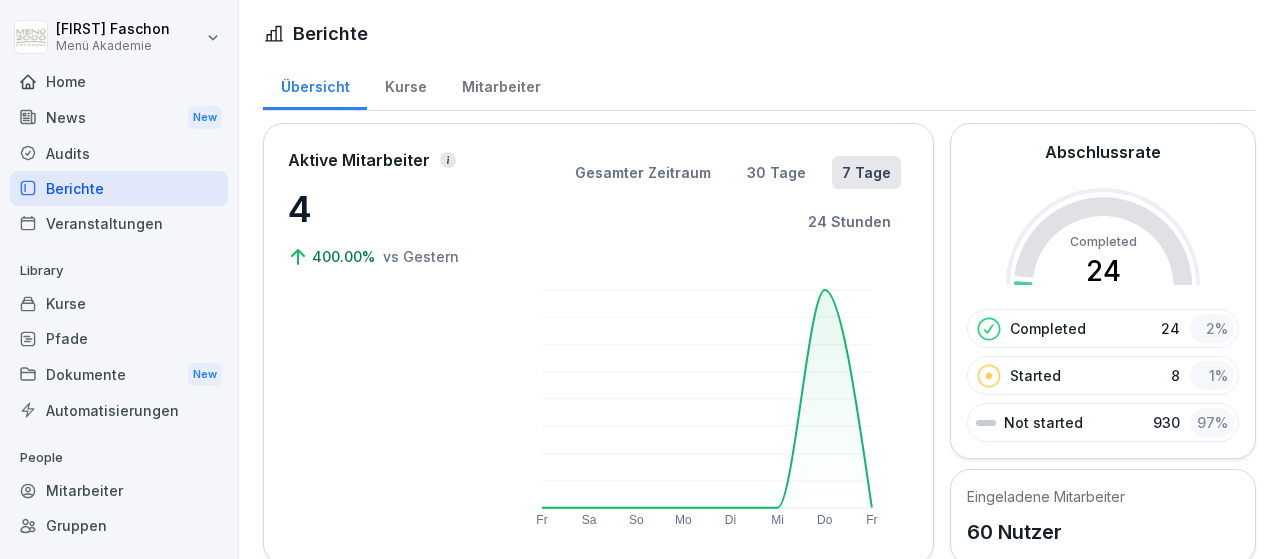 click on "Audits" at bounding box center [119, 153] 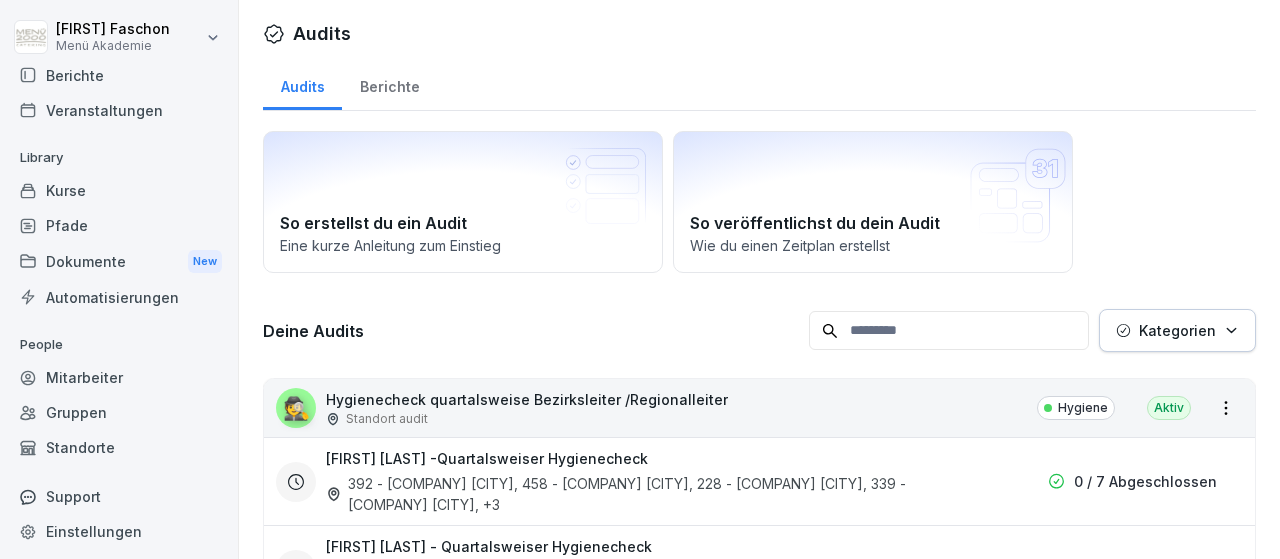 scroll, scrollTop: 119, scrollLeft: 0, axis: vertical 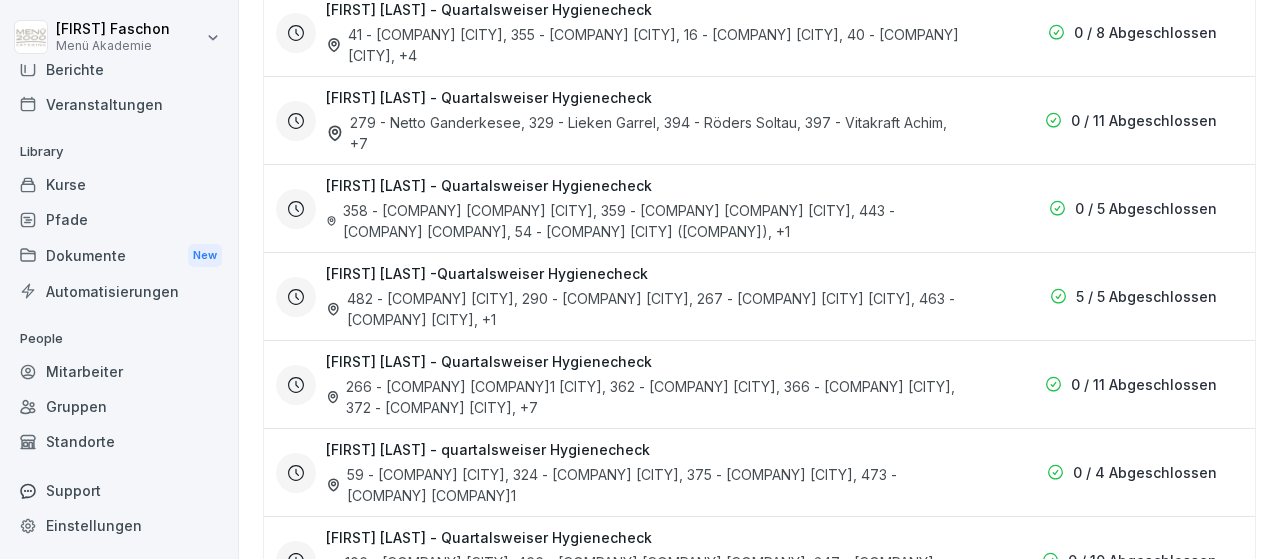 click on "266 - [COMPANY] [COMPANY]1 [CITY], 362 - [COMPANY] [CITY], 366 - [COMPANY] [CITY], 372 - [COMPANY] [CITY] , [PHONE]" at bounding box center [646, 397] 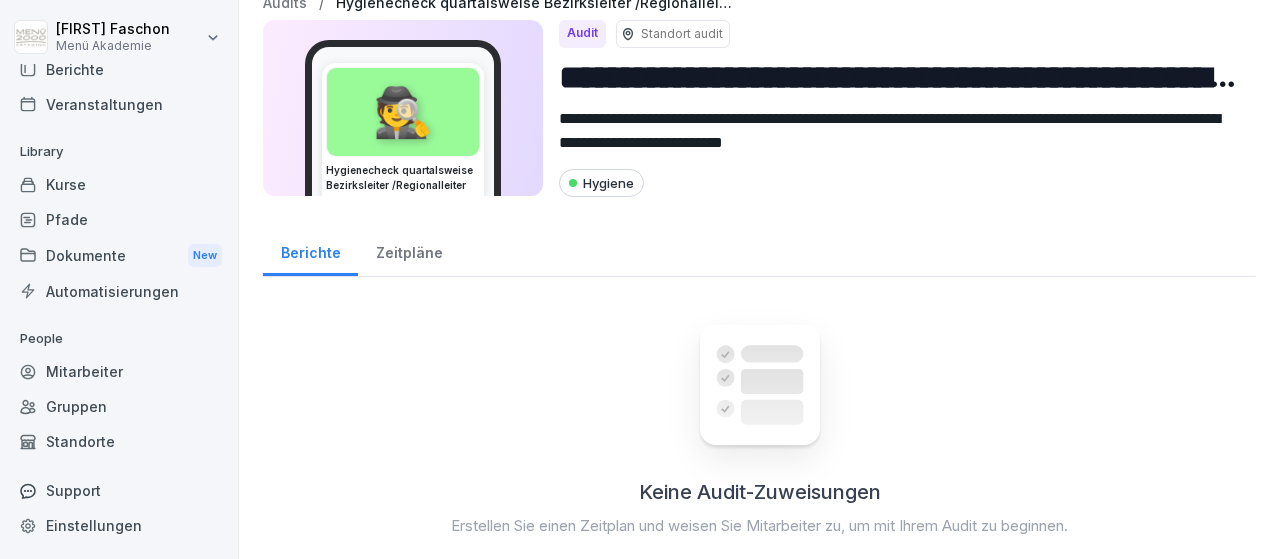 scroll, scrollTop: 0, scrollLeft: 0, axis: both 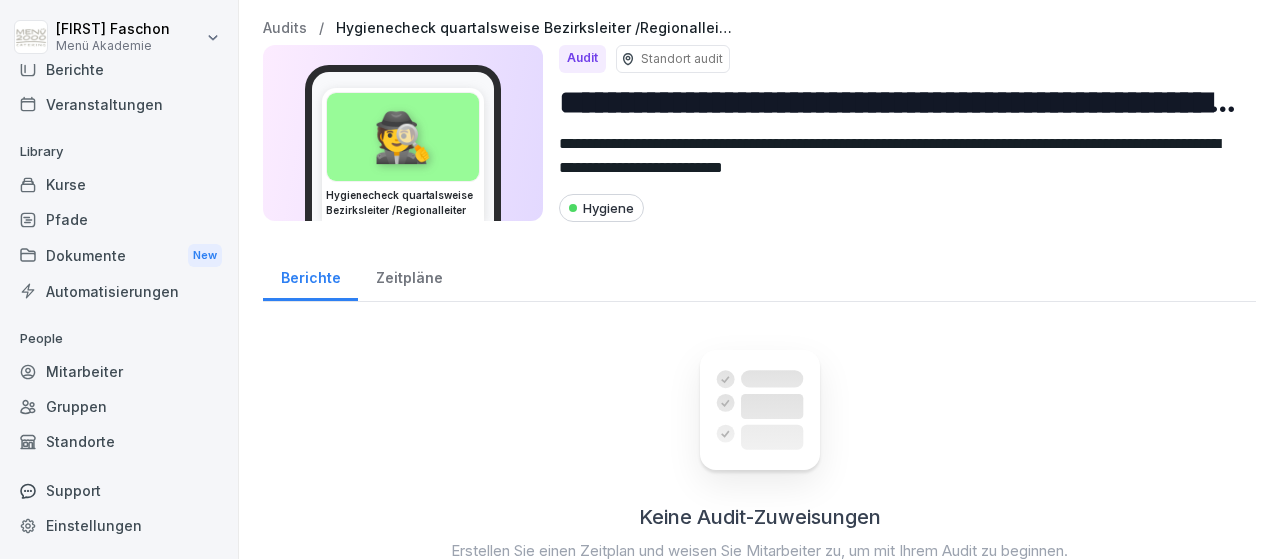 click on "Pfade" at bounding box center (119, 219) 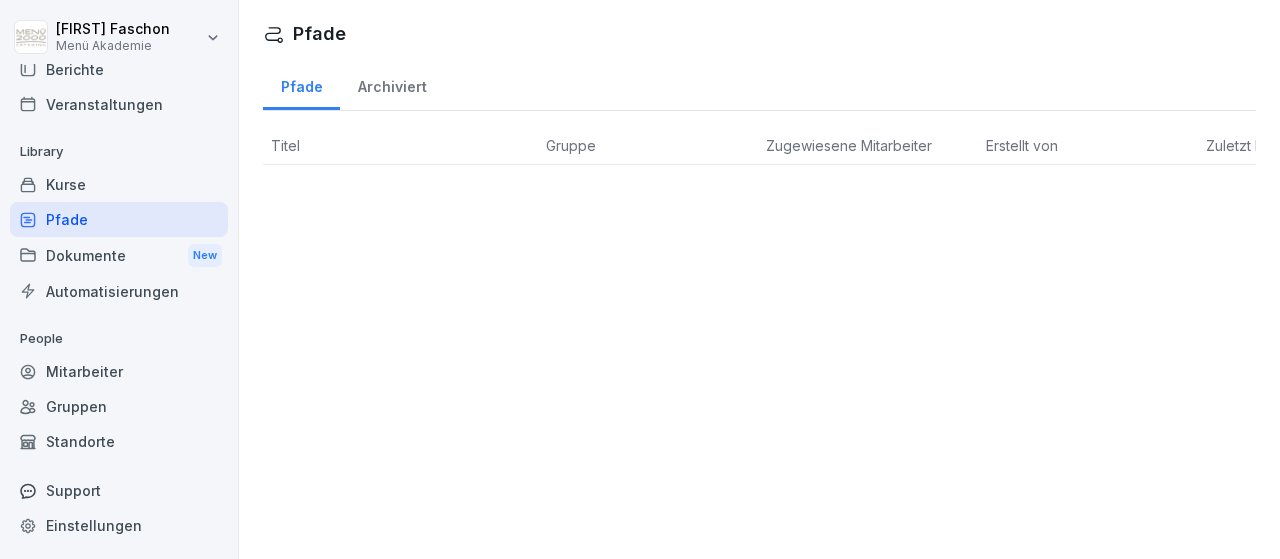 click on "Kurse" at bounding box center (119, 184) 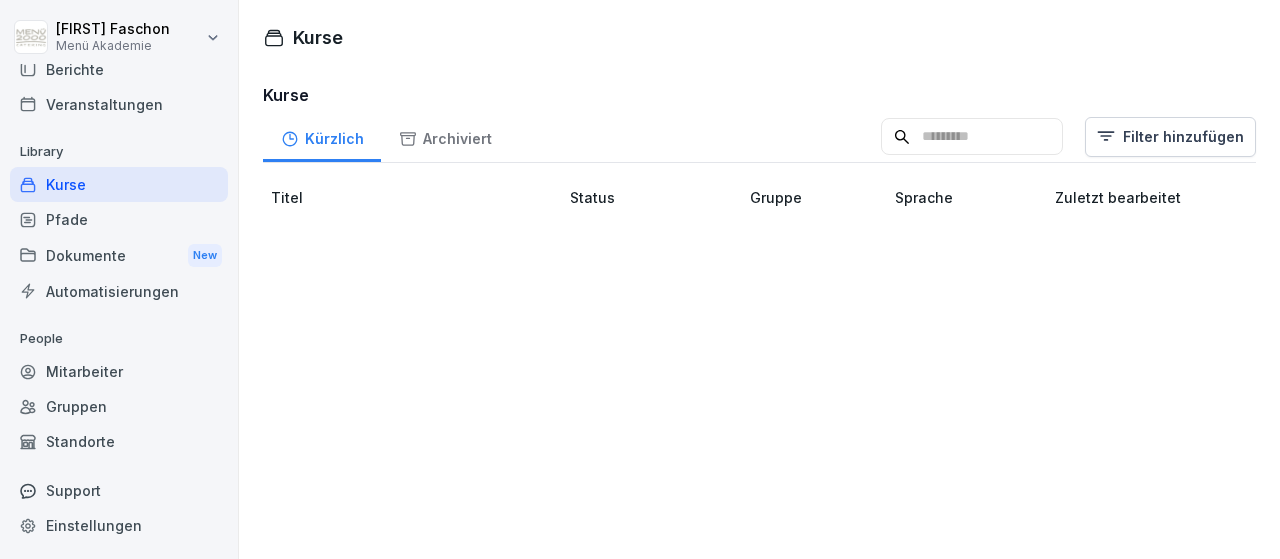 click on "Berichte" at bounding box center (119, 69) 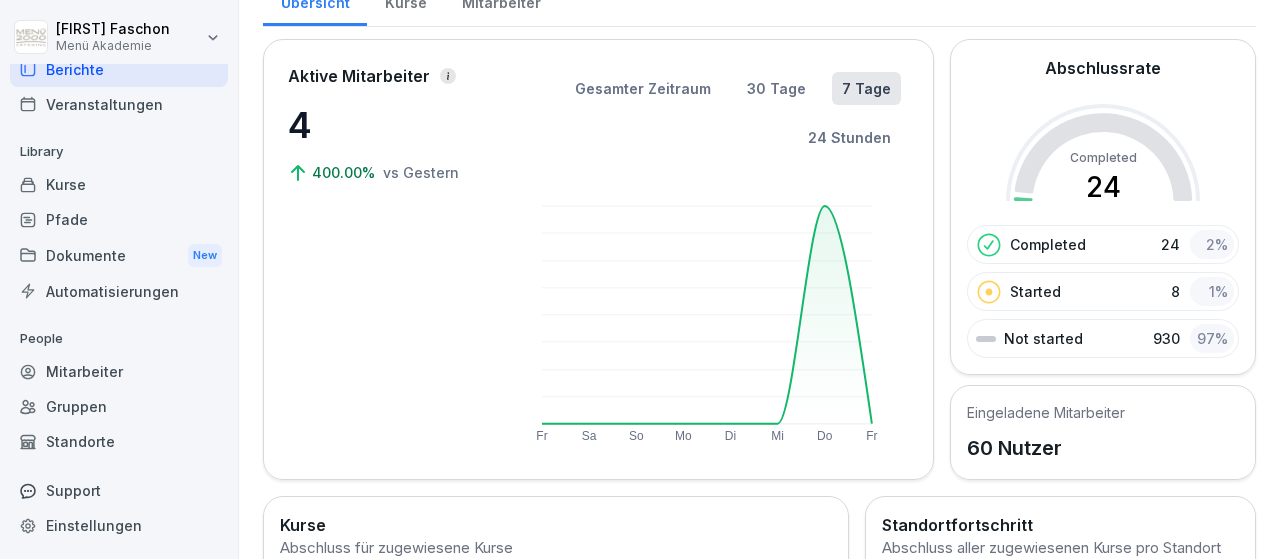 scroll, scrollTop: 116, scrollLeft: 0, axis: vertical 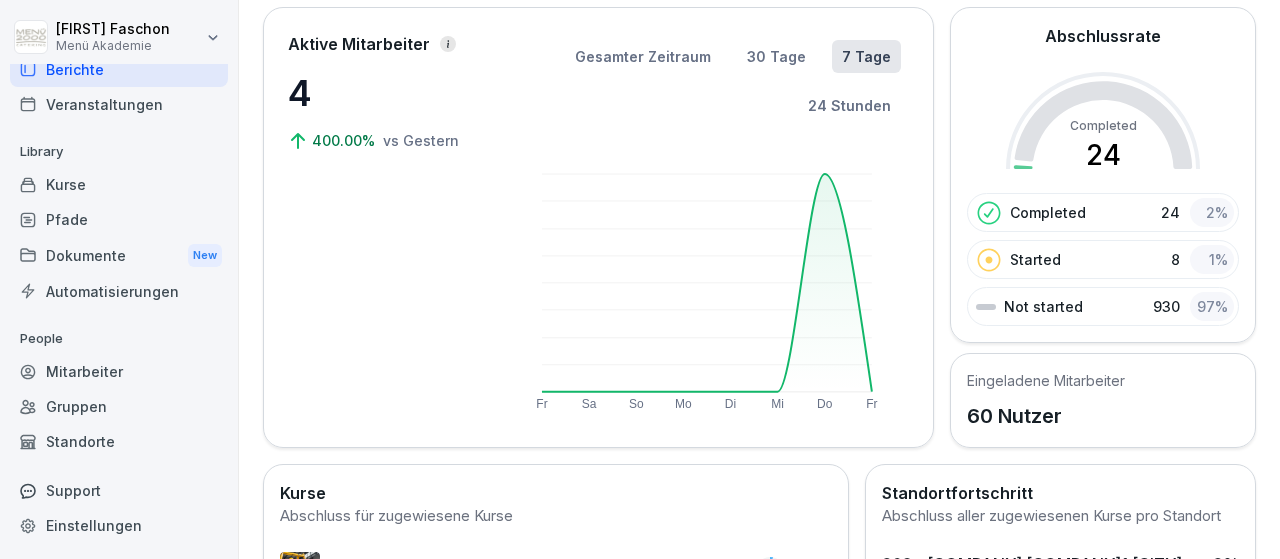 click on "Mitarbeiter" at bounding box center (119, 371) 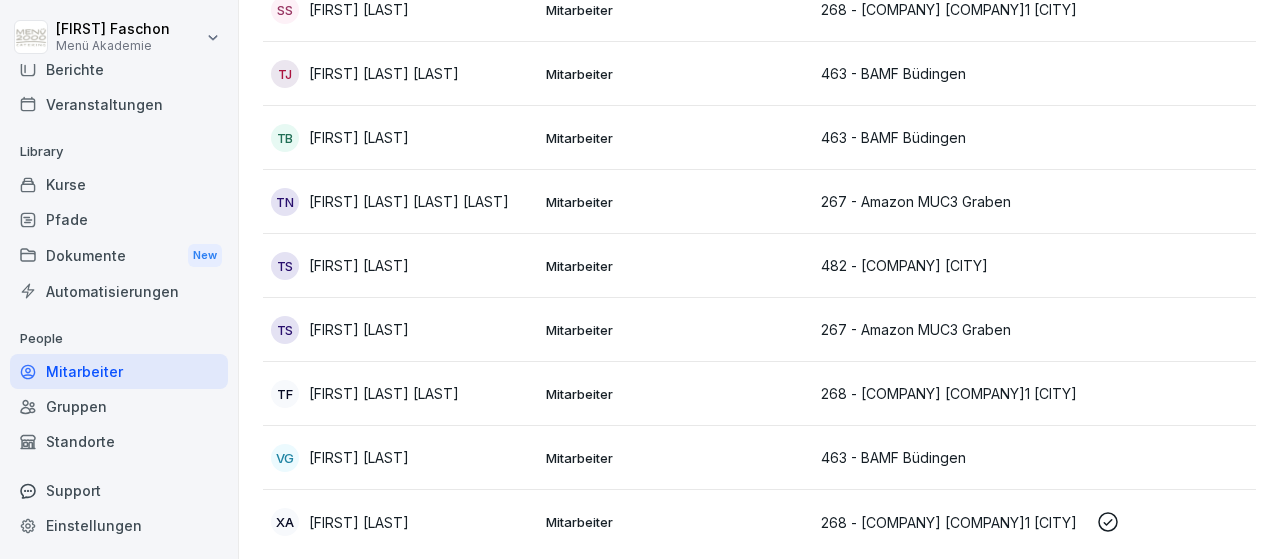 scroll, scrollTop: 3514, scrollLeft: 0, axis: vertical 